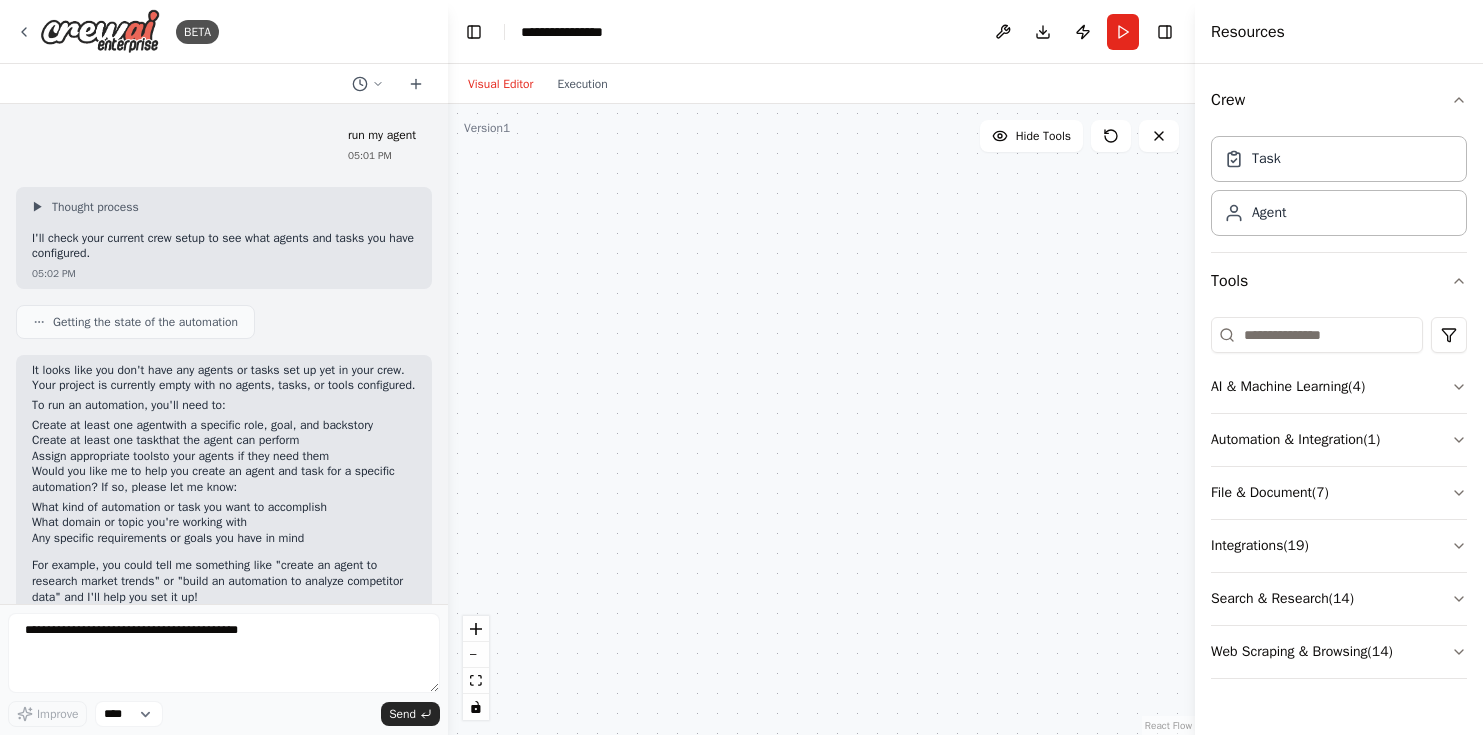scroll, scrollTop: 0, scrollLeft: 0, axis: both 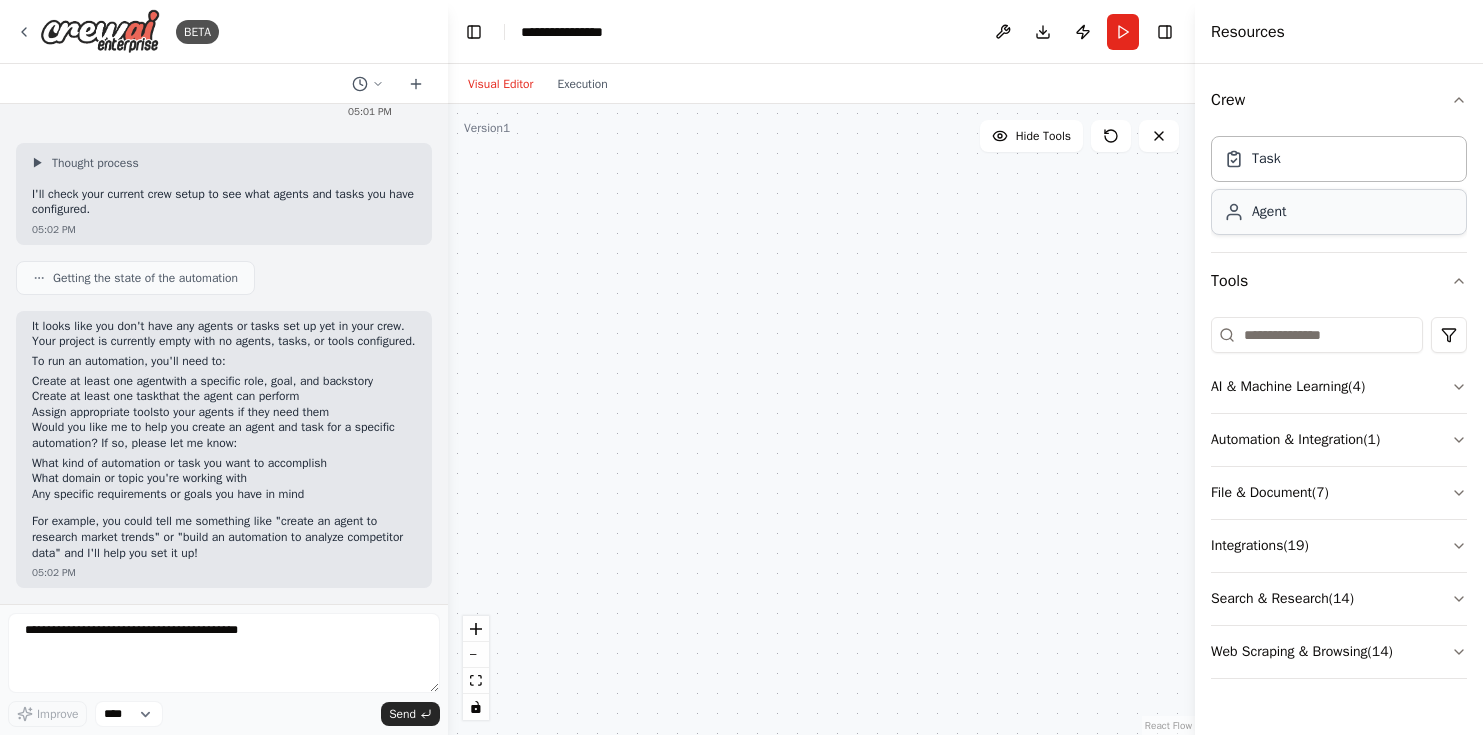 click on "Agent" at bounding box center (1269, 212) 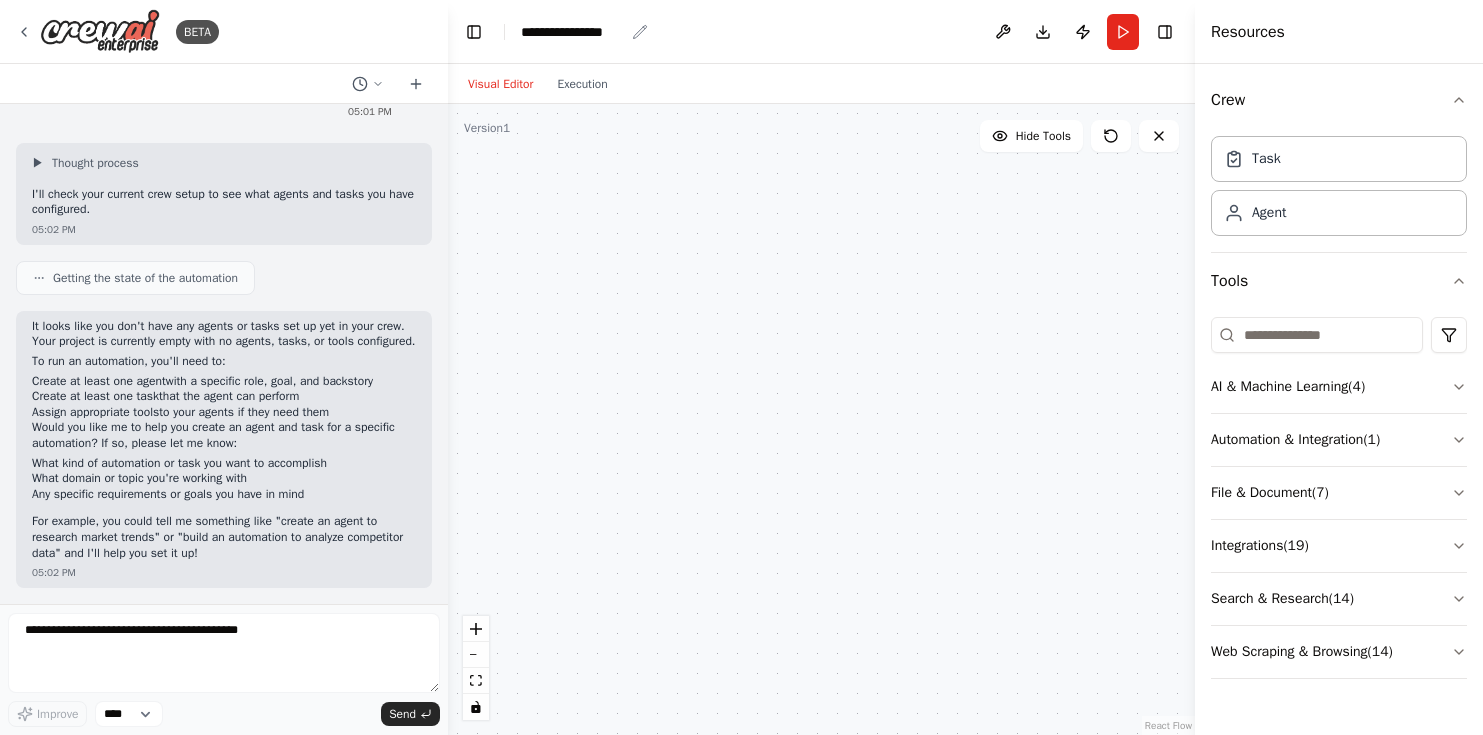 click on "**********" at bounding box center (572, 32) 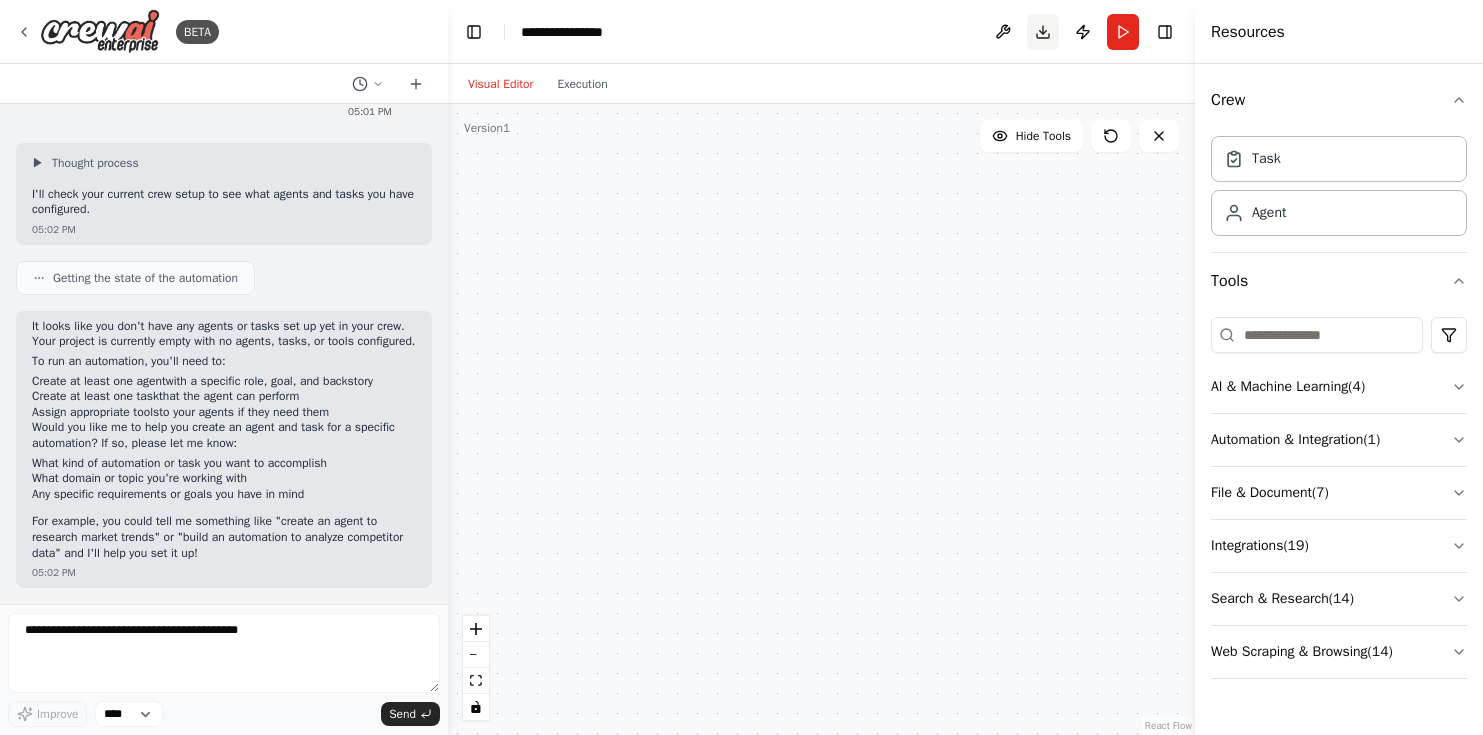 click on "Download" at bounding box center [1043, 32] 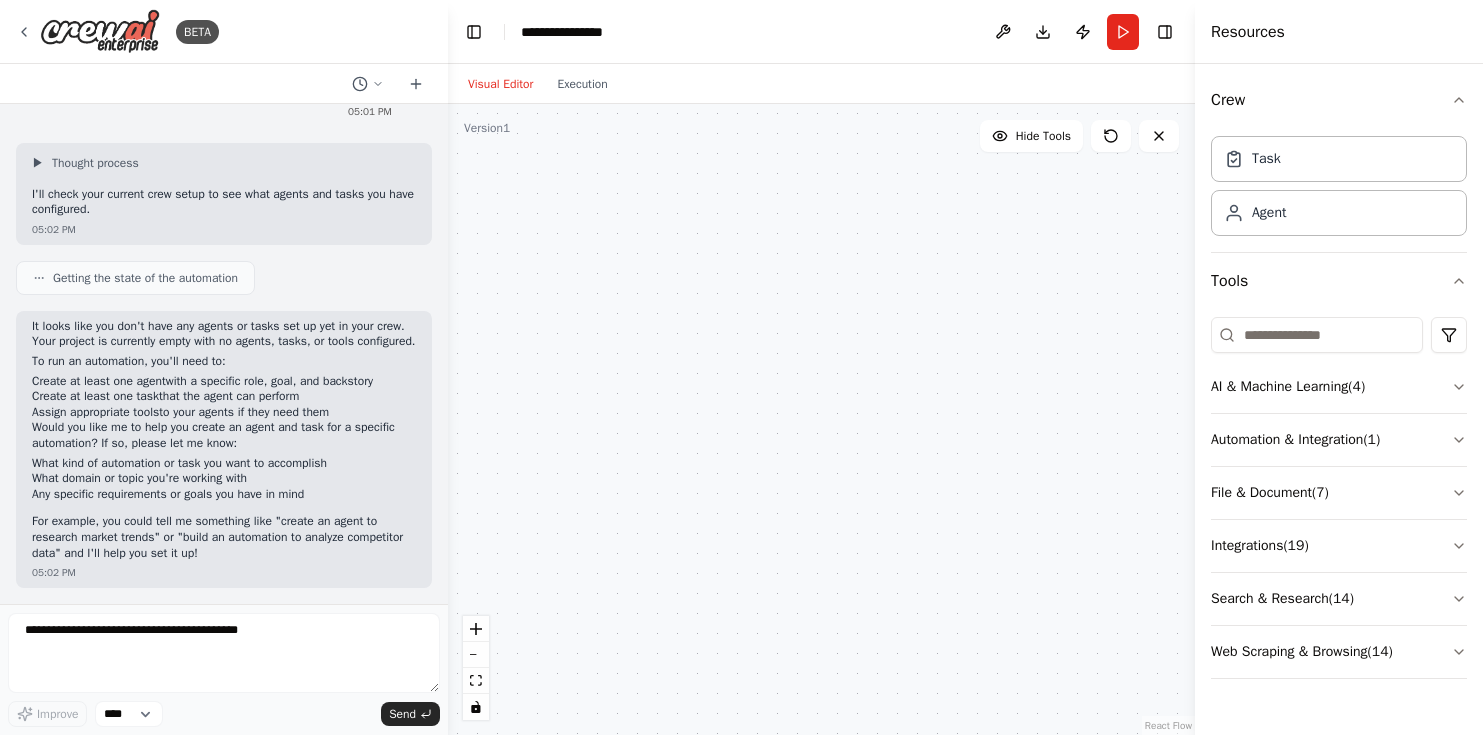 click at bounding box center [821, 419] 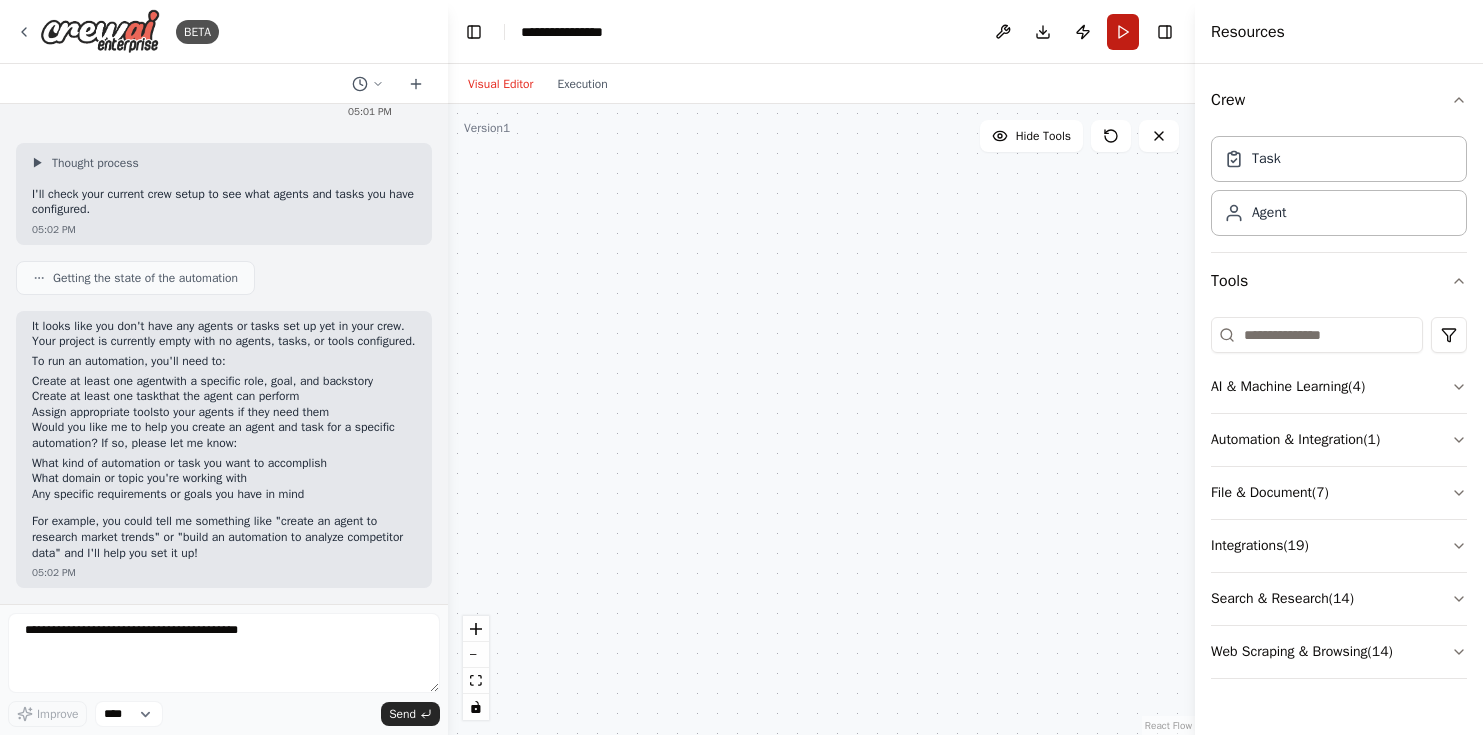 click on "Run" at bounding box center (1123, 32) 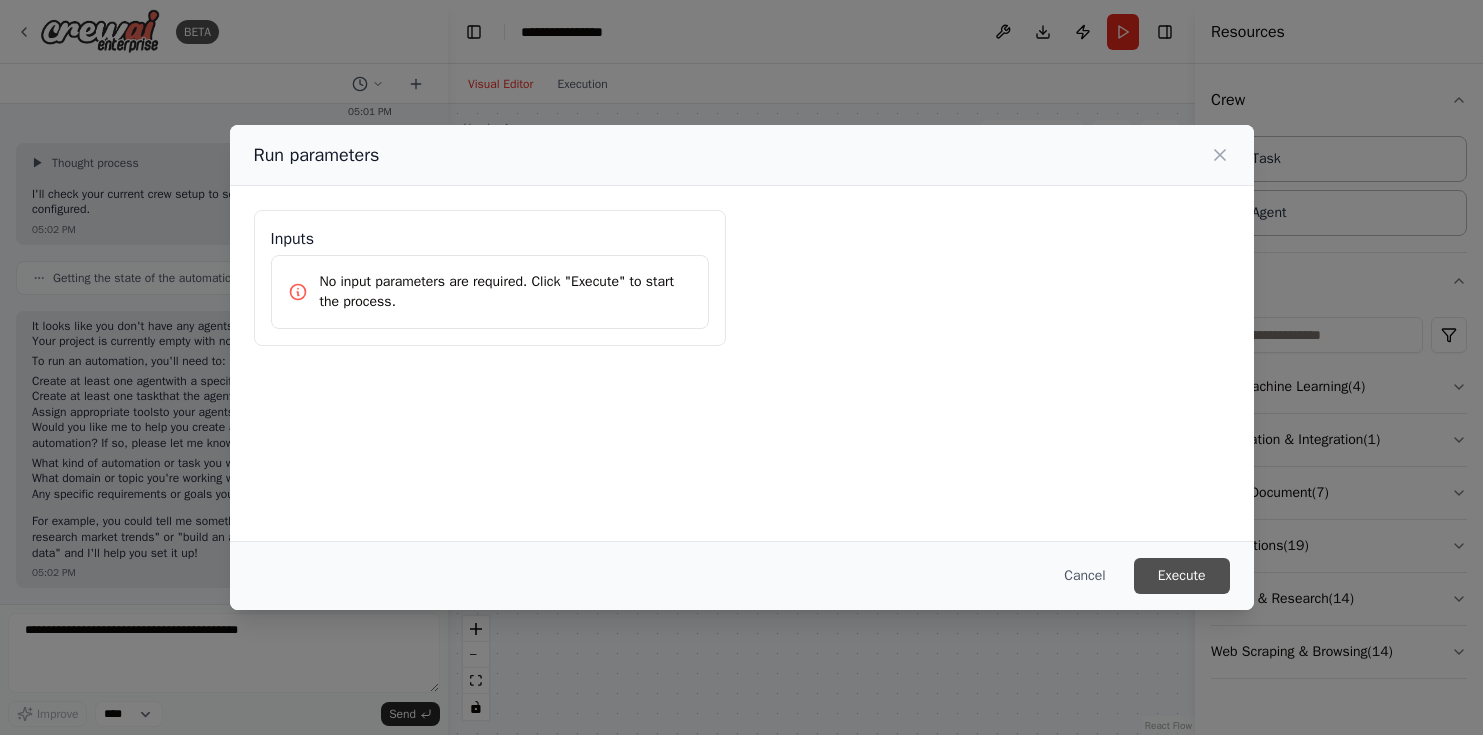 click on "Execute" at bounding box center [1182, 576] 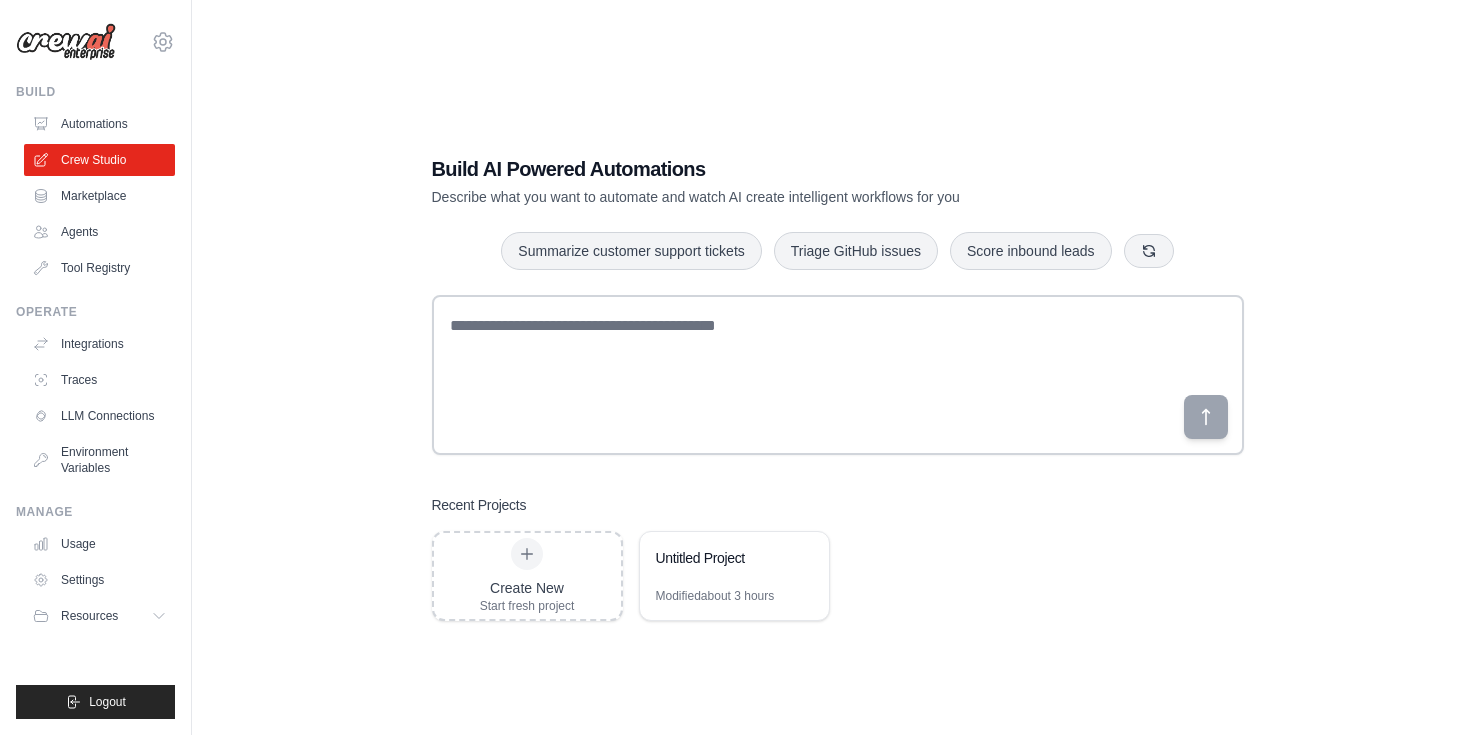 scroll, scrollTop: 0, scrollLeft: 0, axis: both 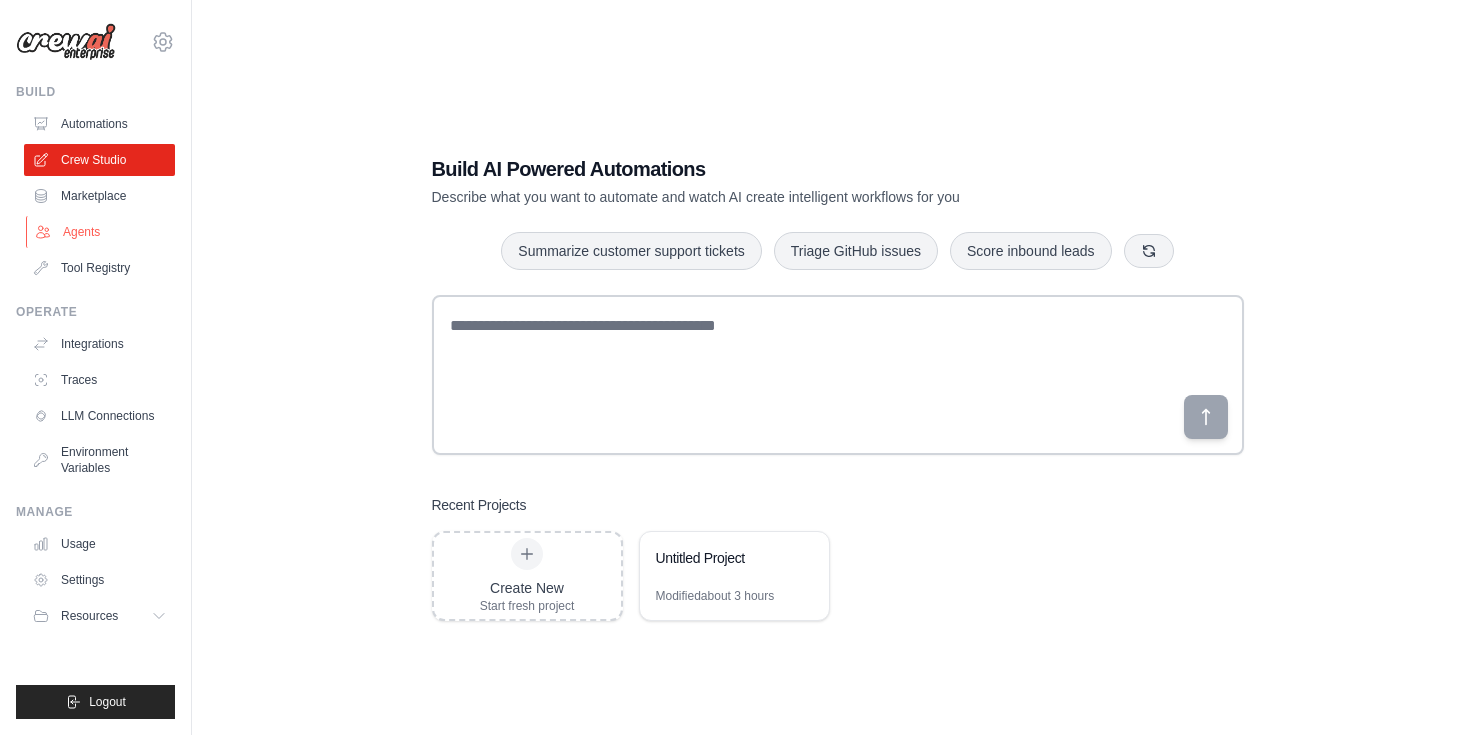 click on "Agents" at bounding box center [101, 232] 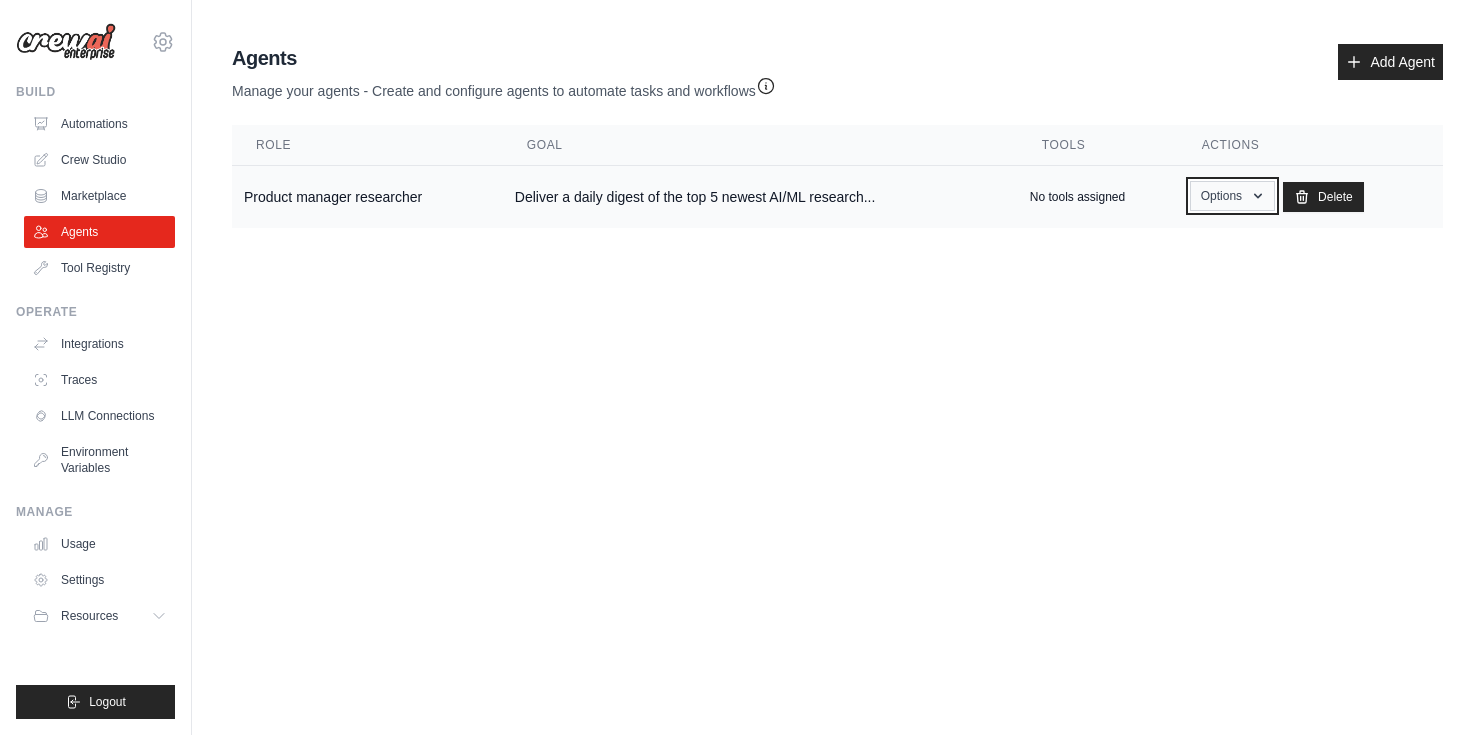 click 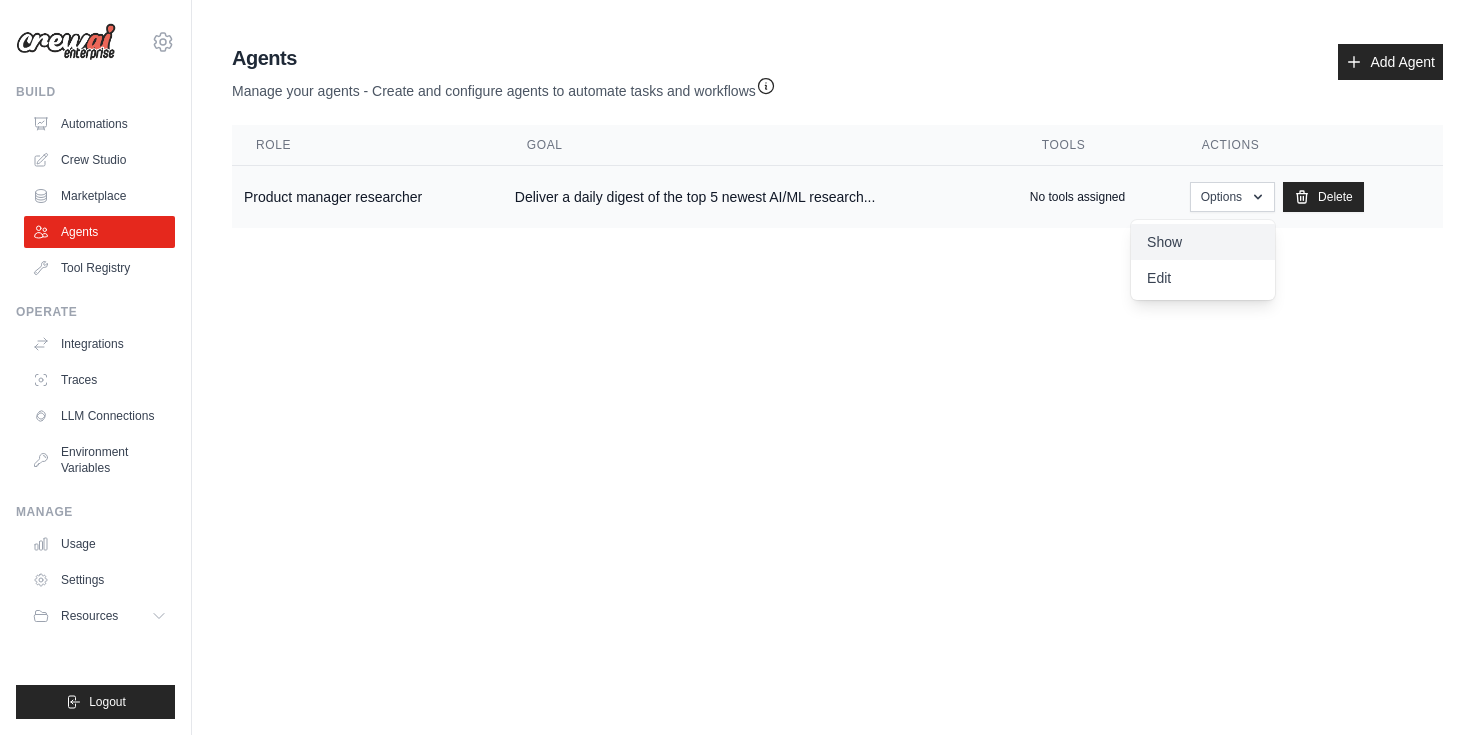 click on "Show" at bounding box center [1203, 242] 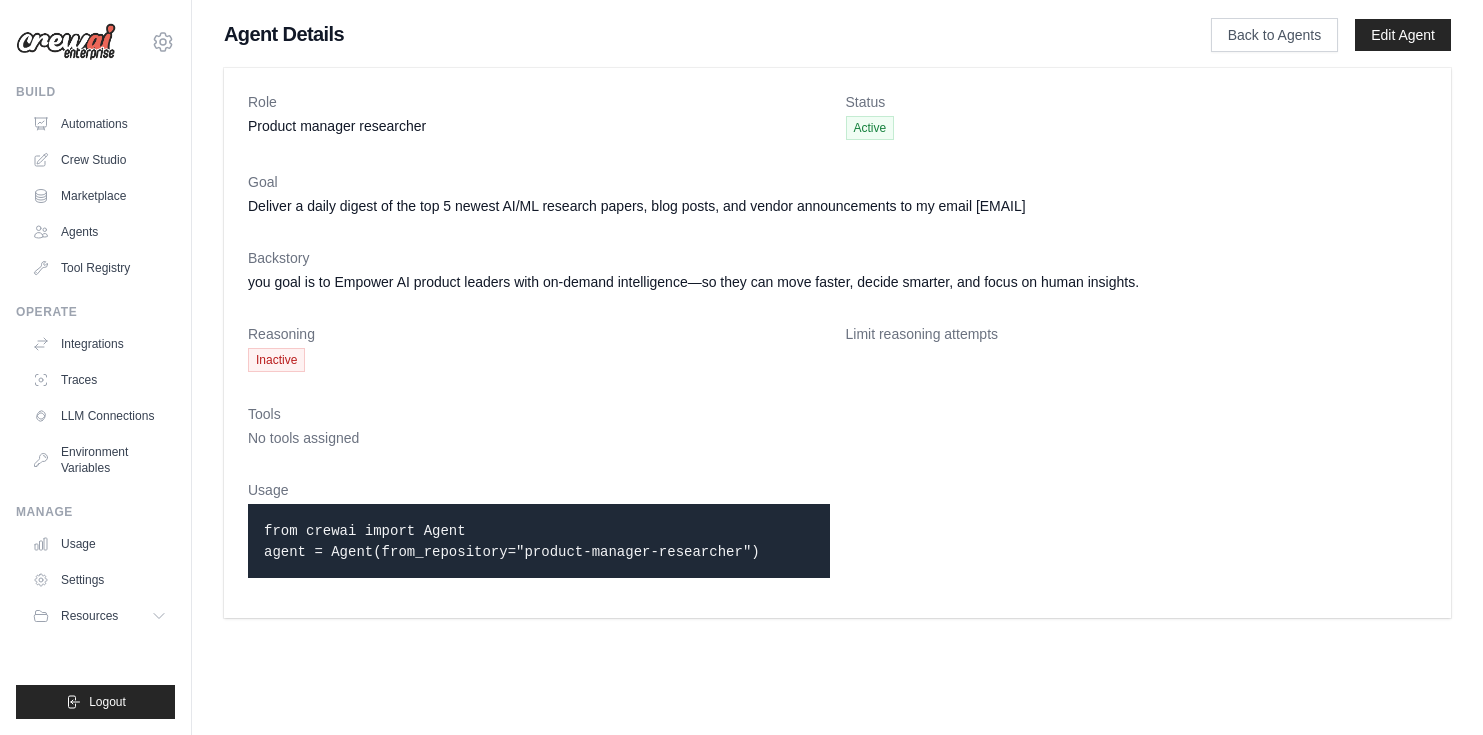 click on "Inactive" at bounding box center (276, 360) 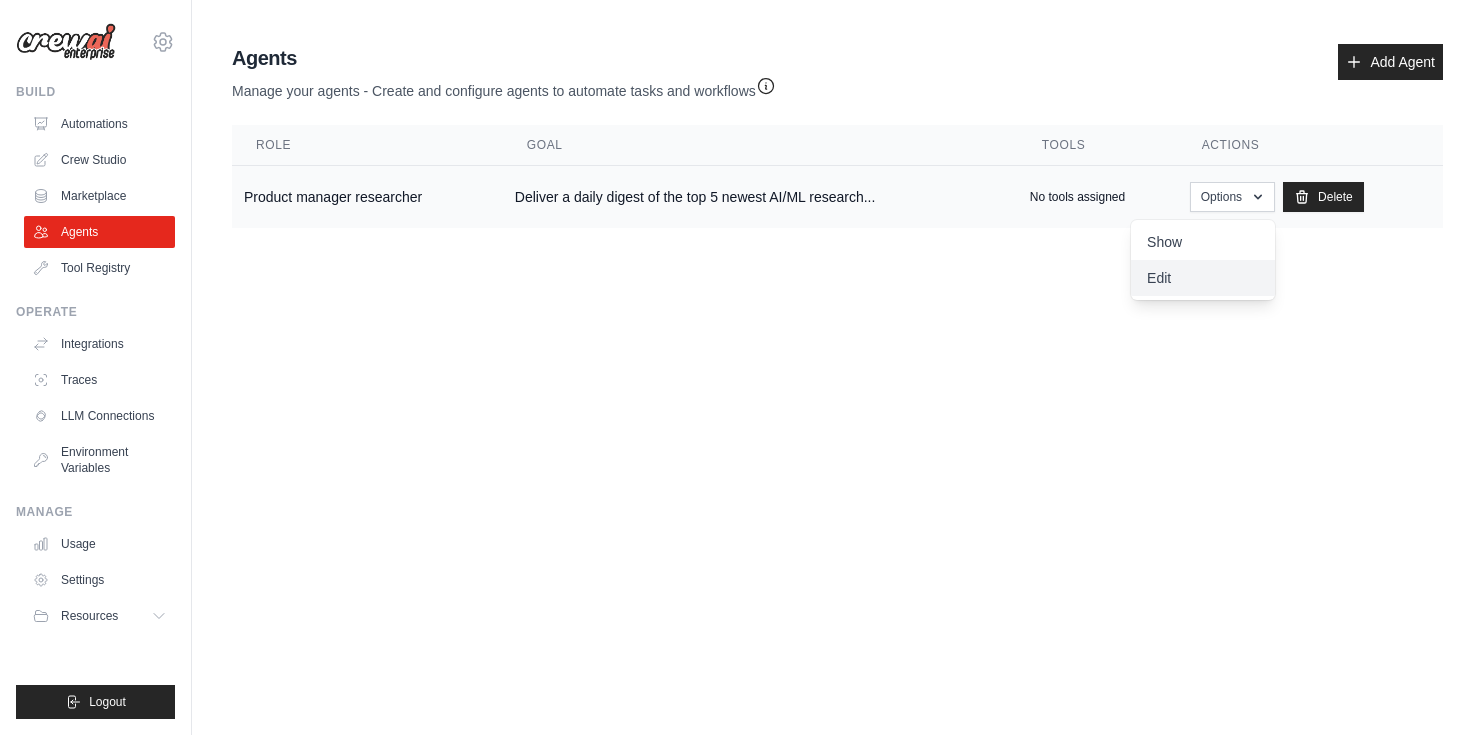 click on "Edit" at bounding box center (1203, 278) 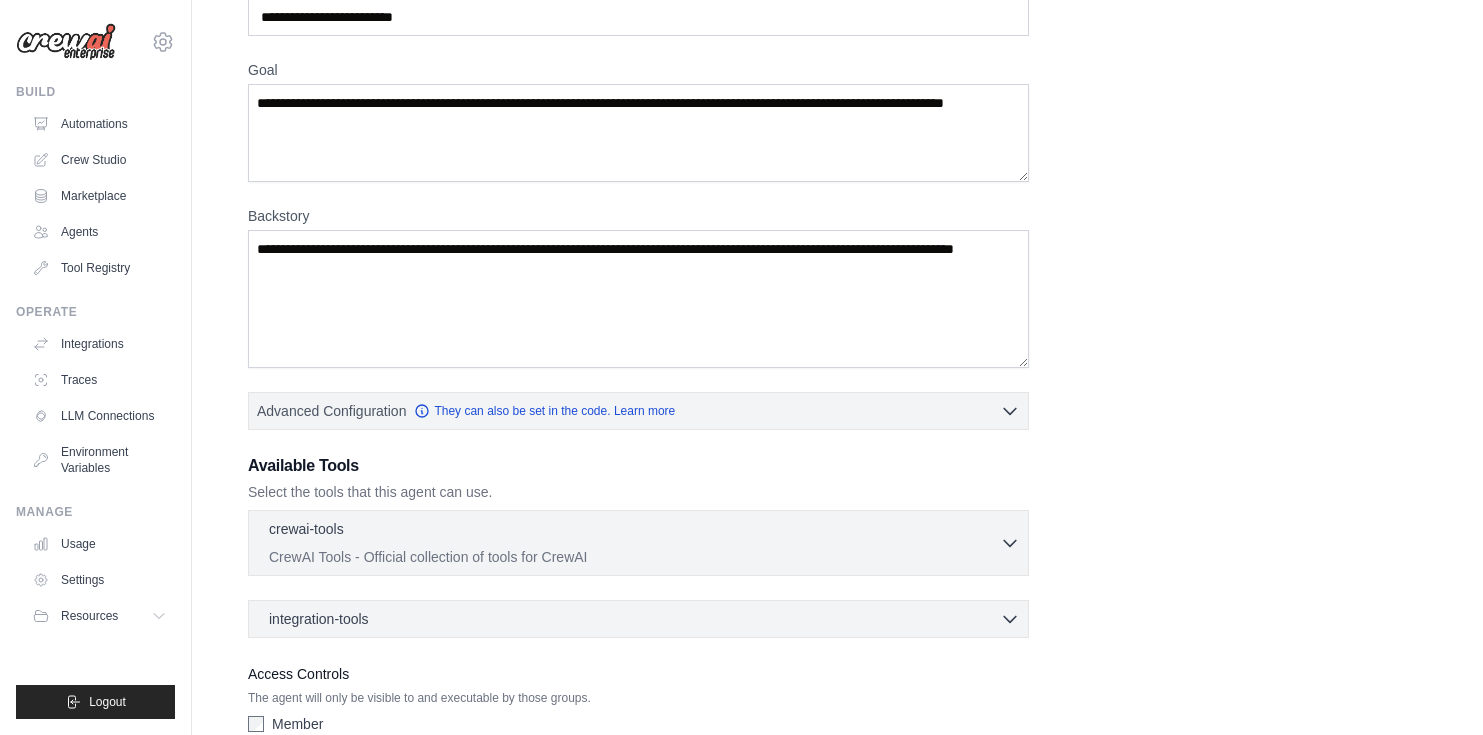 scroll, scrollTop: 234, scrollLeft: 0, axis: vertical 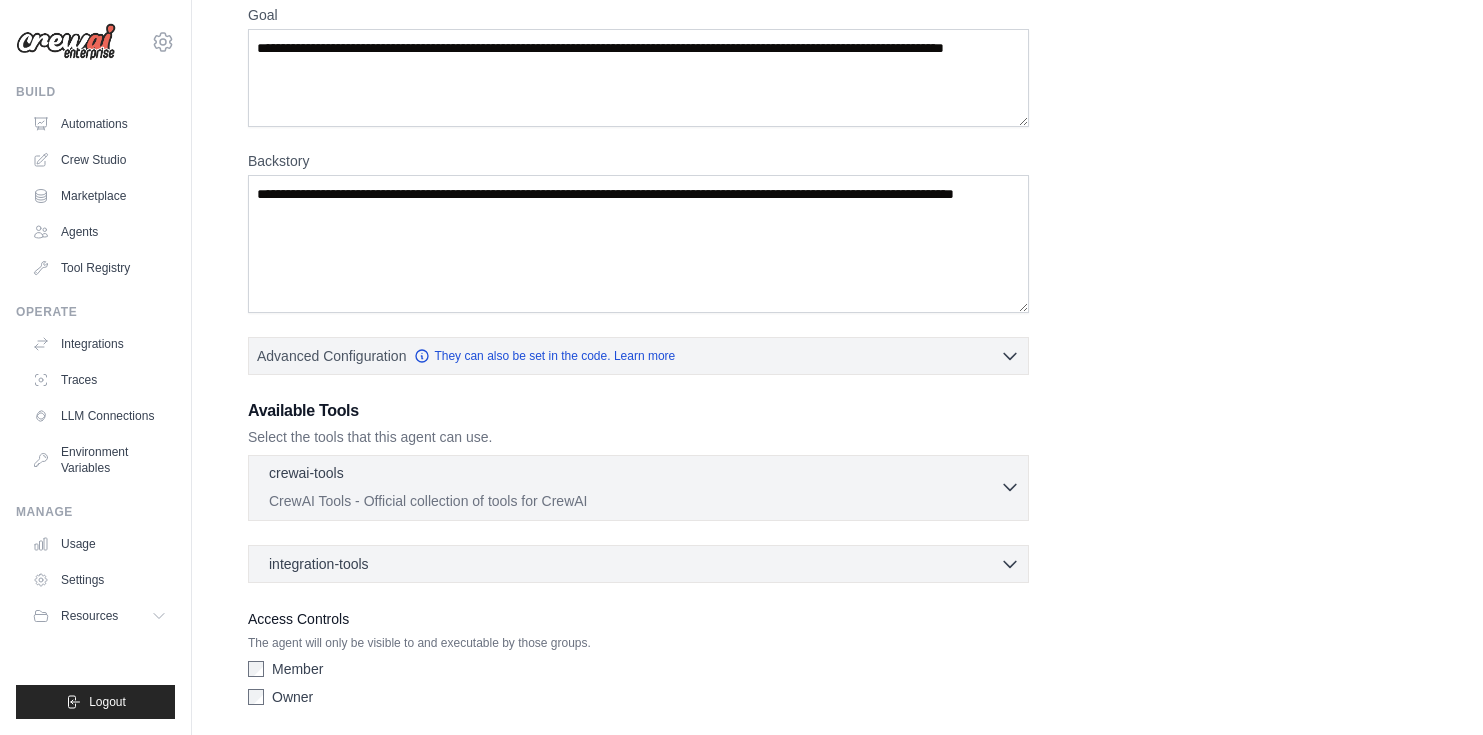 click 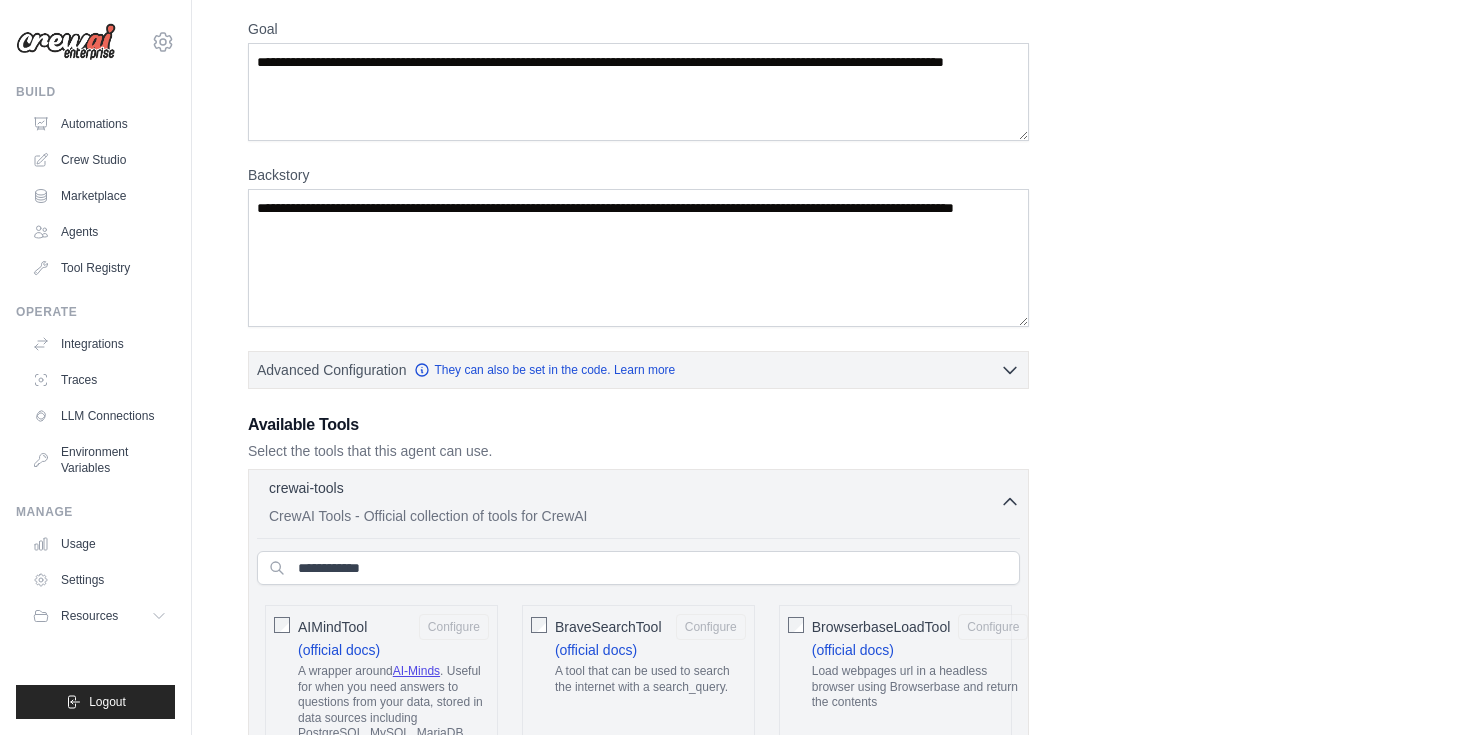scroll, scrollTop: 394, scrollLeft: 0, axis: vertical 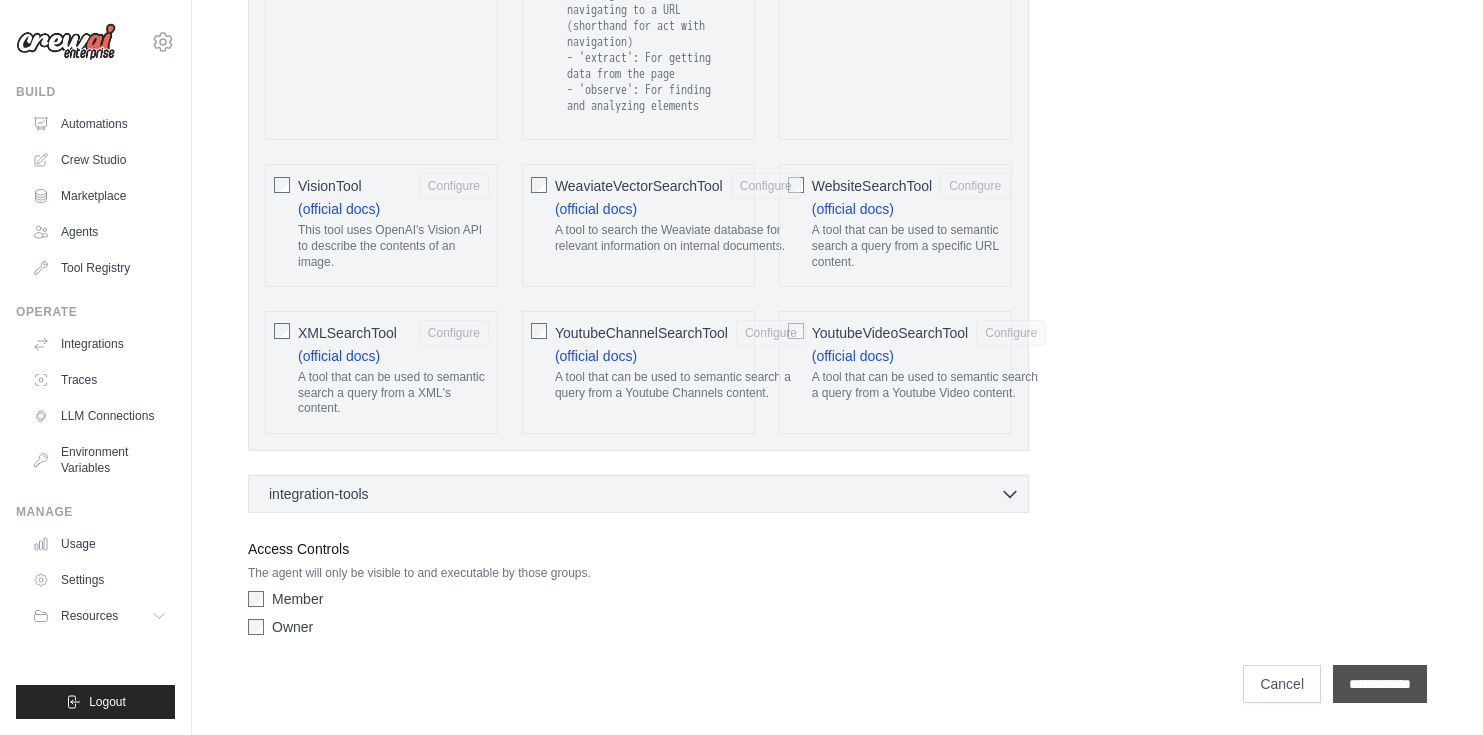 click on "**********" at bounding box center [1380, 684] 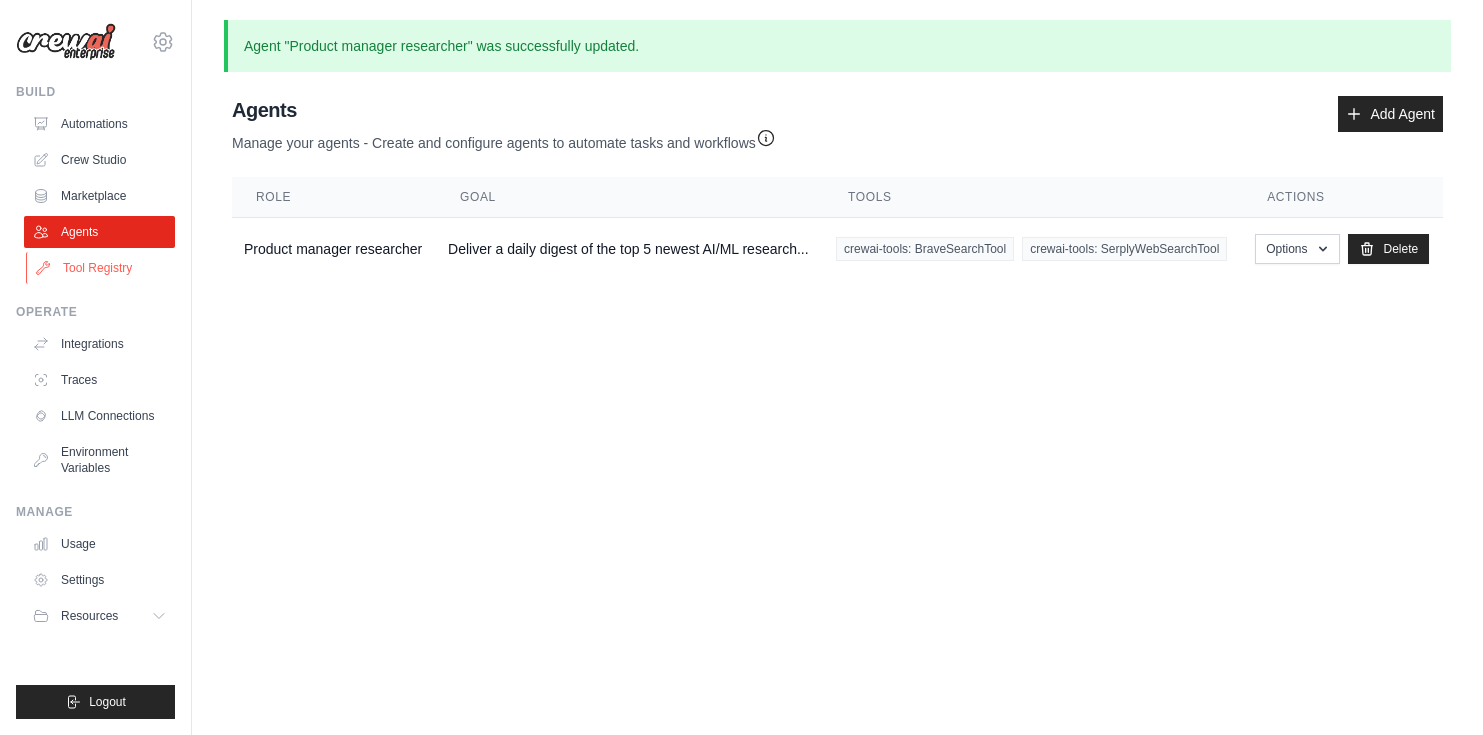 click on "Tool Registry" at bounding box center (101, 268) 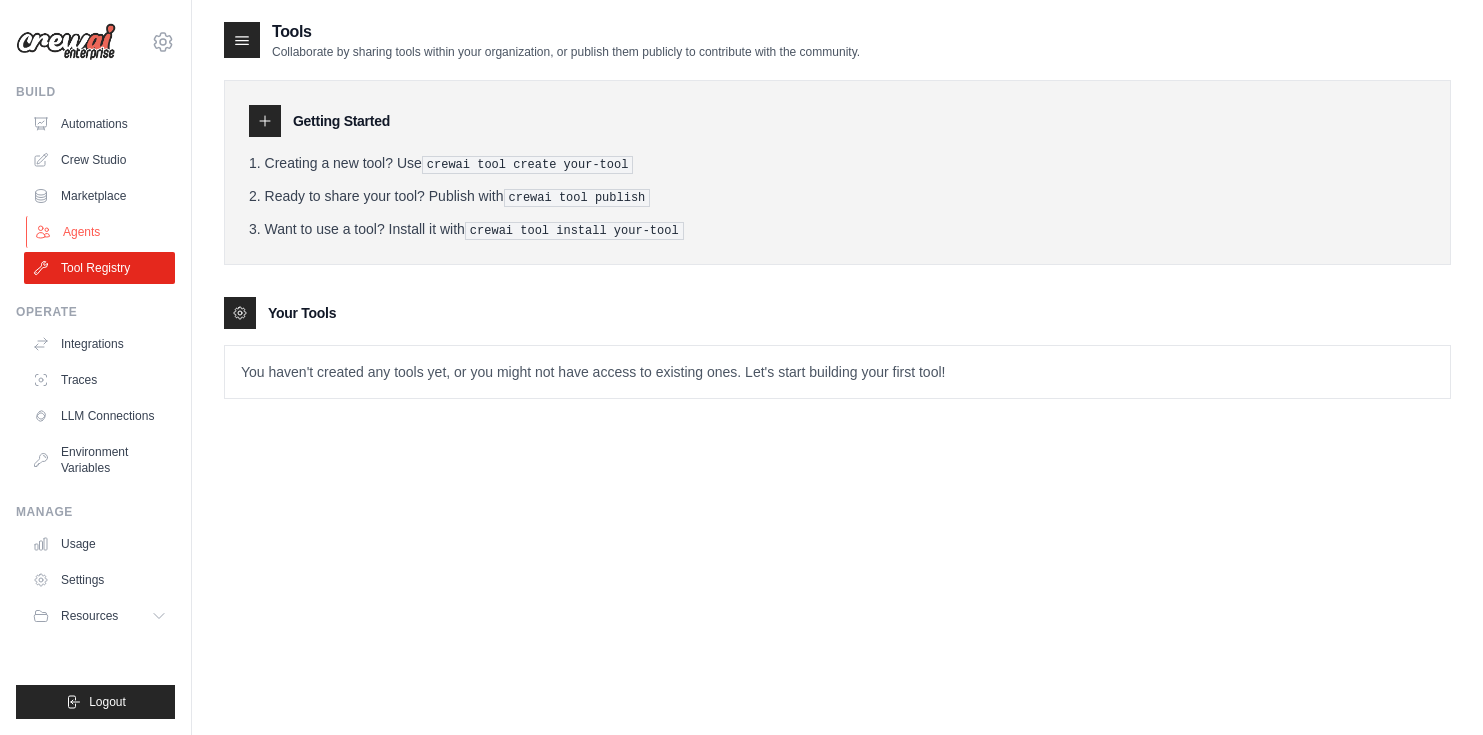 click on "Agents" at bounding box center [101, 232] 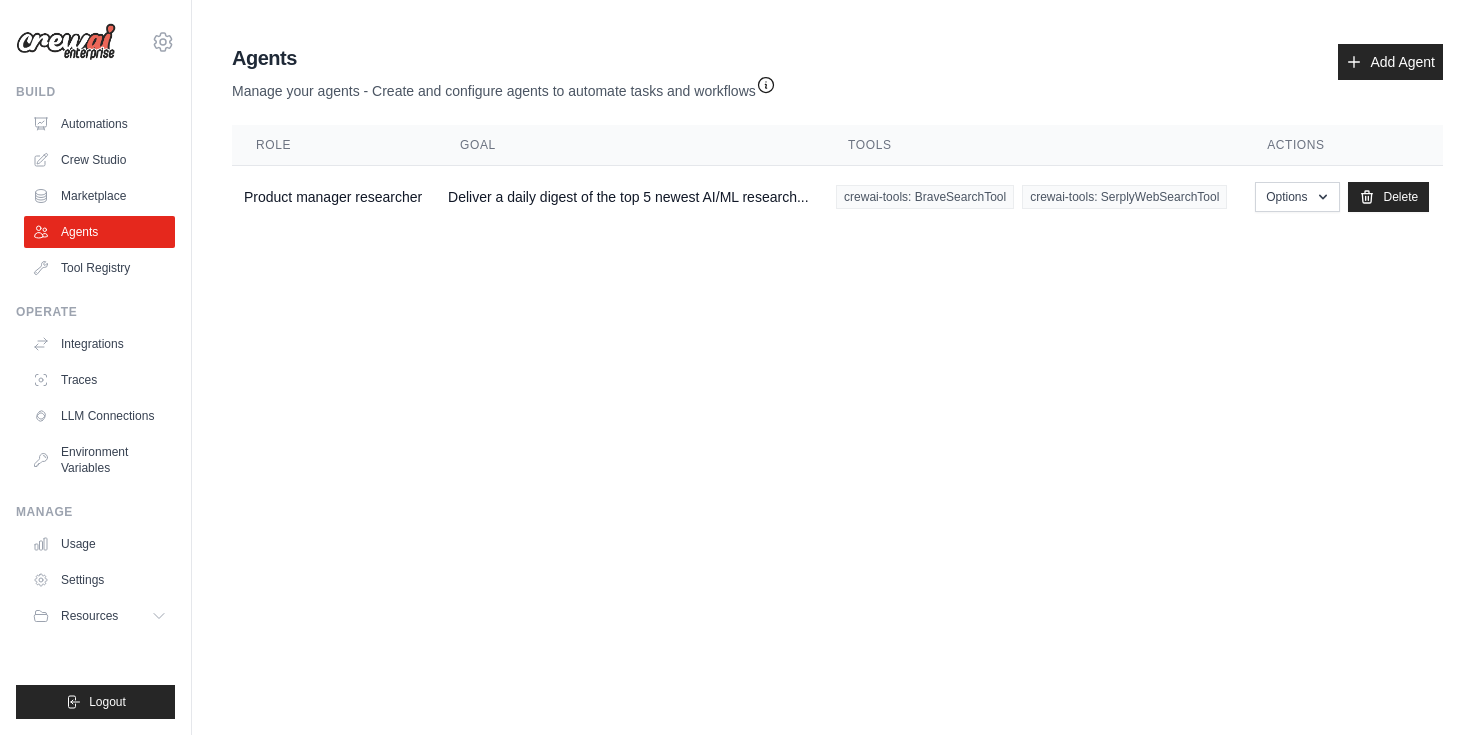 click 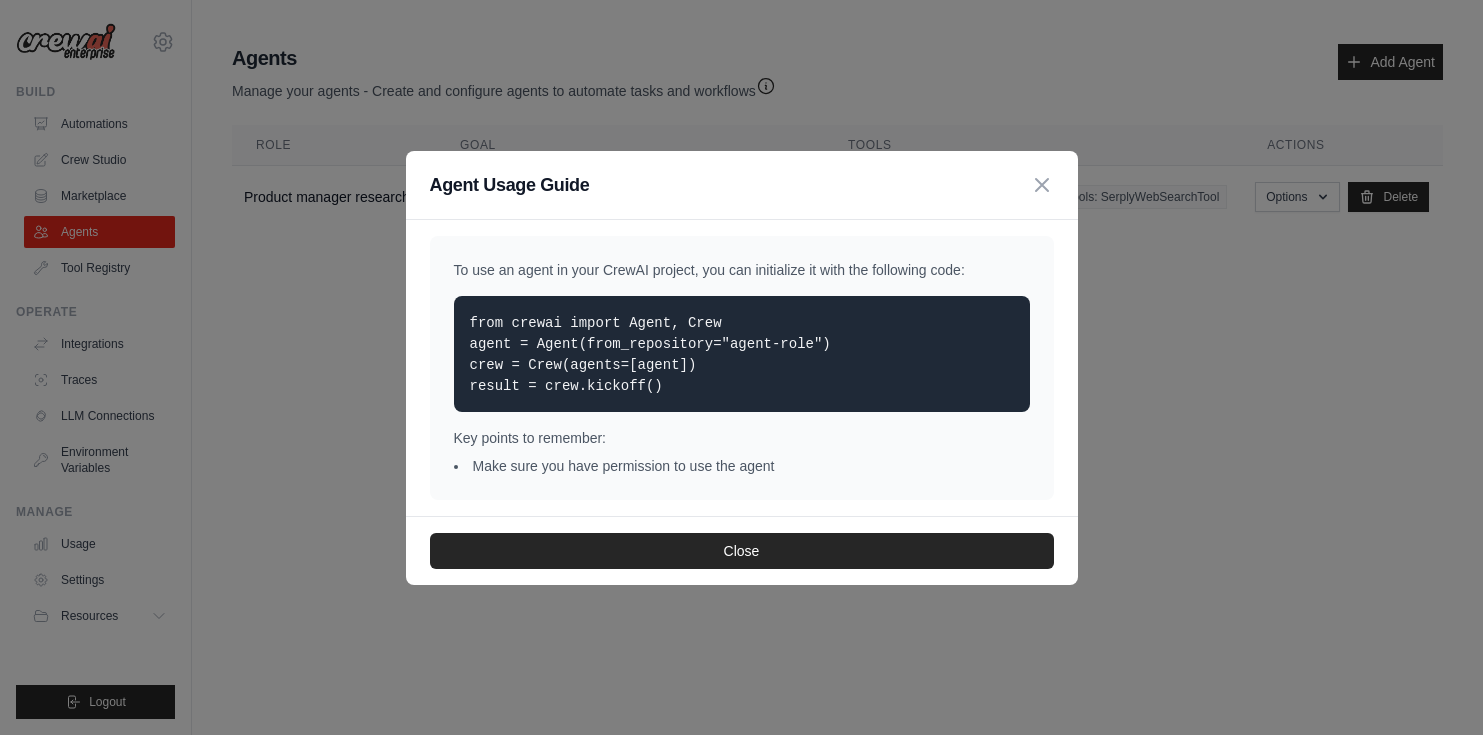 drag, startPoint x: 684, startPoint y: 387, endPoint x: 462, endPoint y: 329, distance: 229.45152 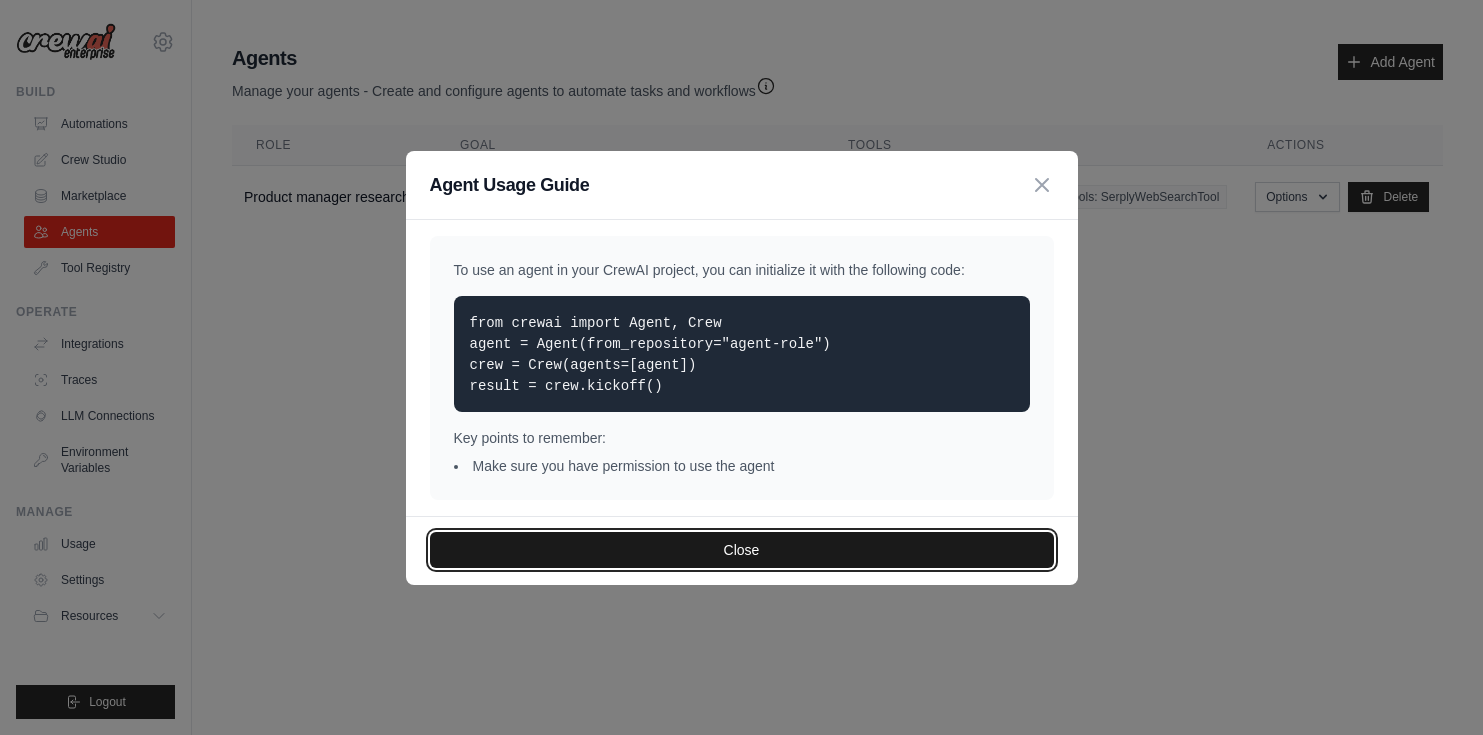 click on "Close" at bounding box center (742, 550) 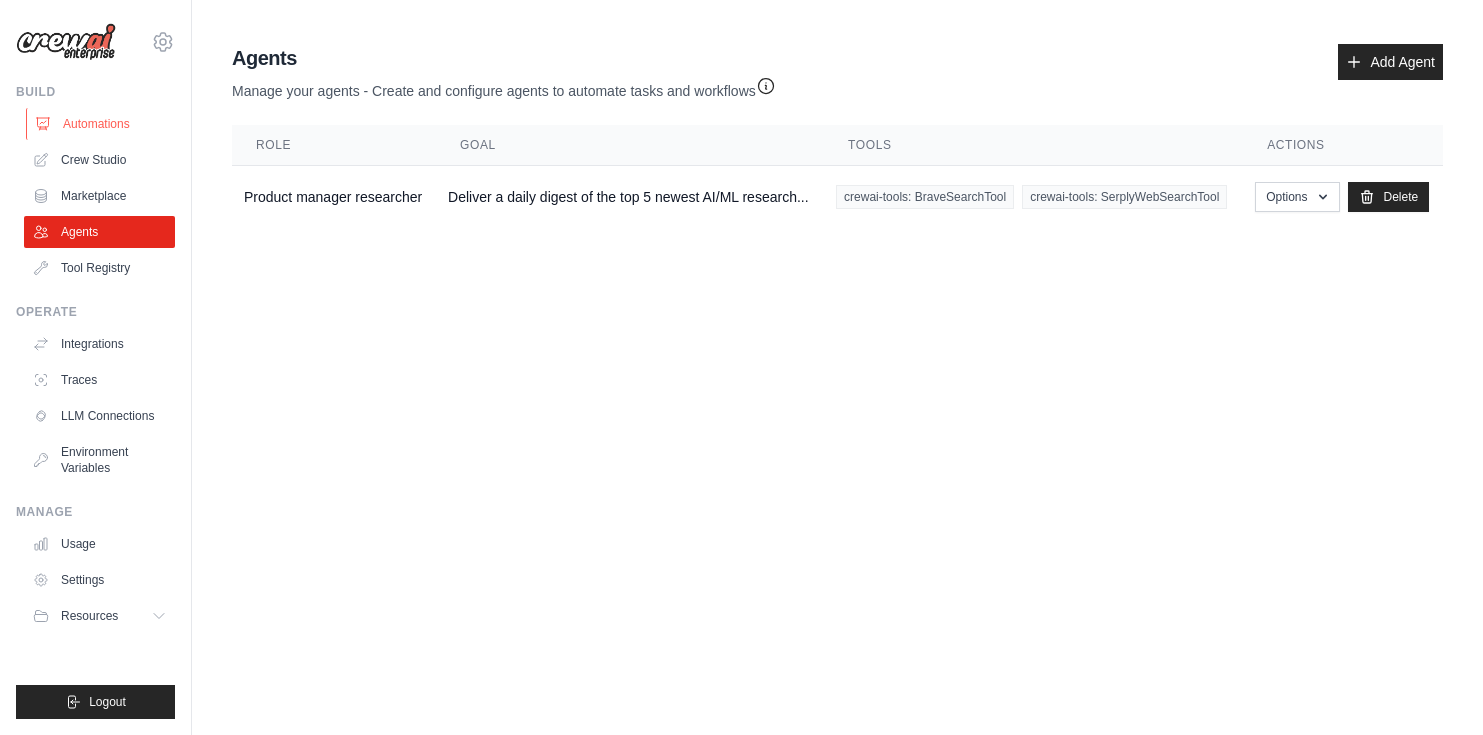 click on "Automations" at bounding box center [101, 124] 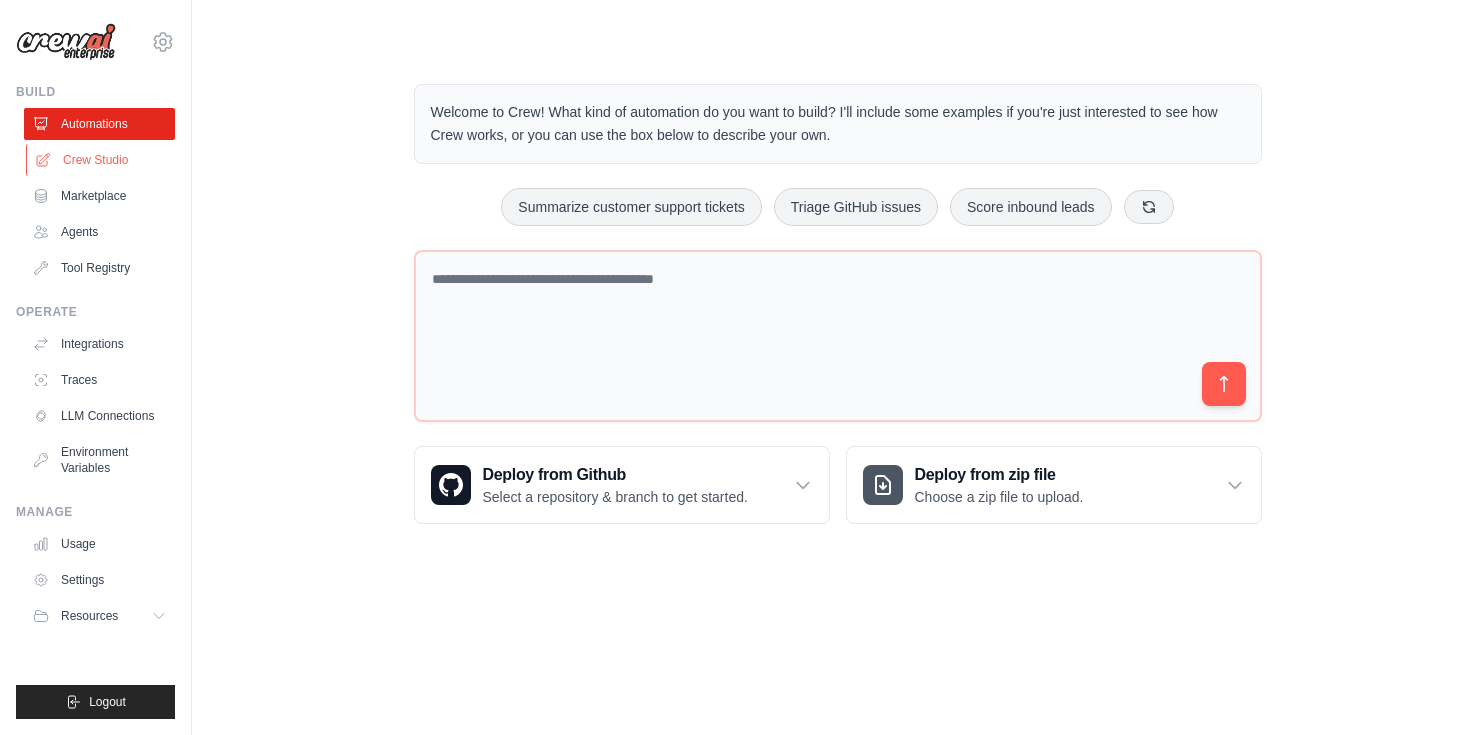 click on "Crew Studio" at bounding box center (101, 160) 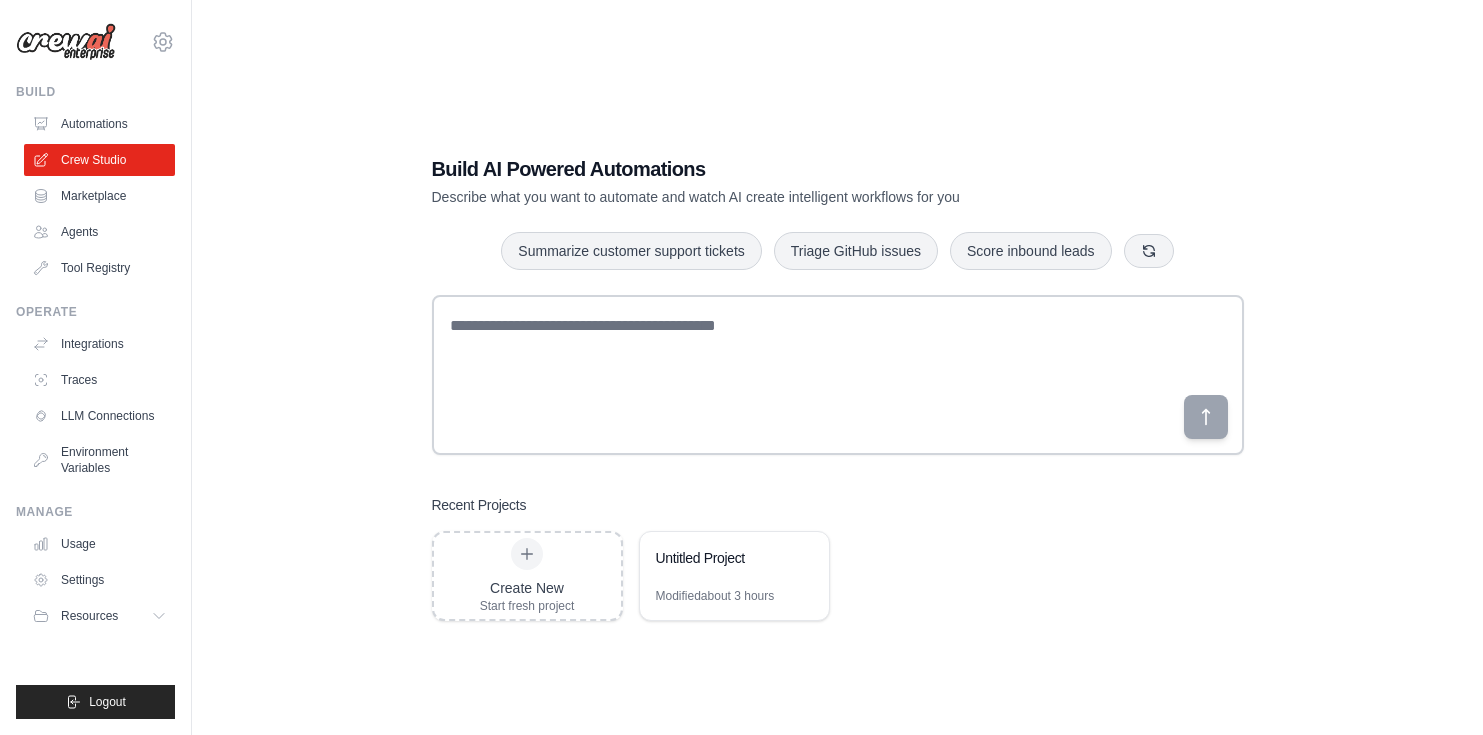 scroll, scrollTop: 0, scrollLeft: 0, axis: both 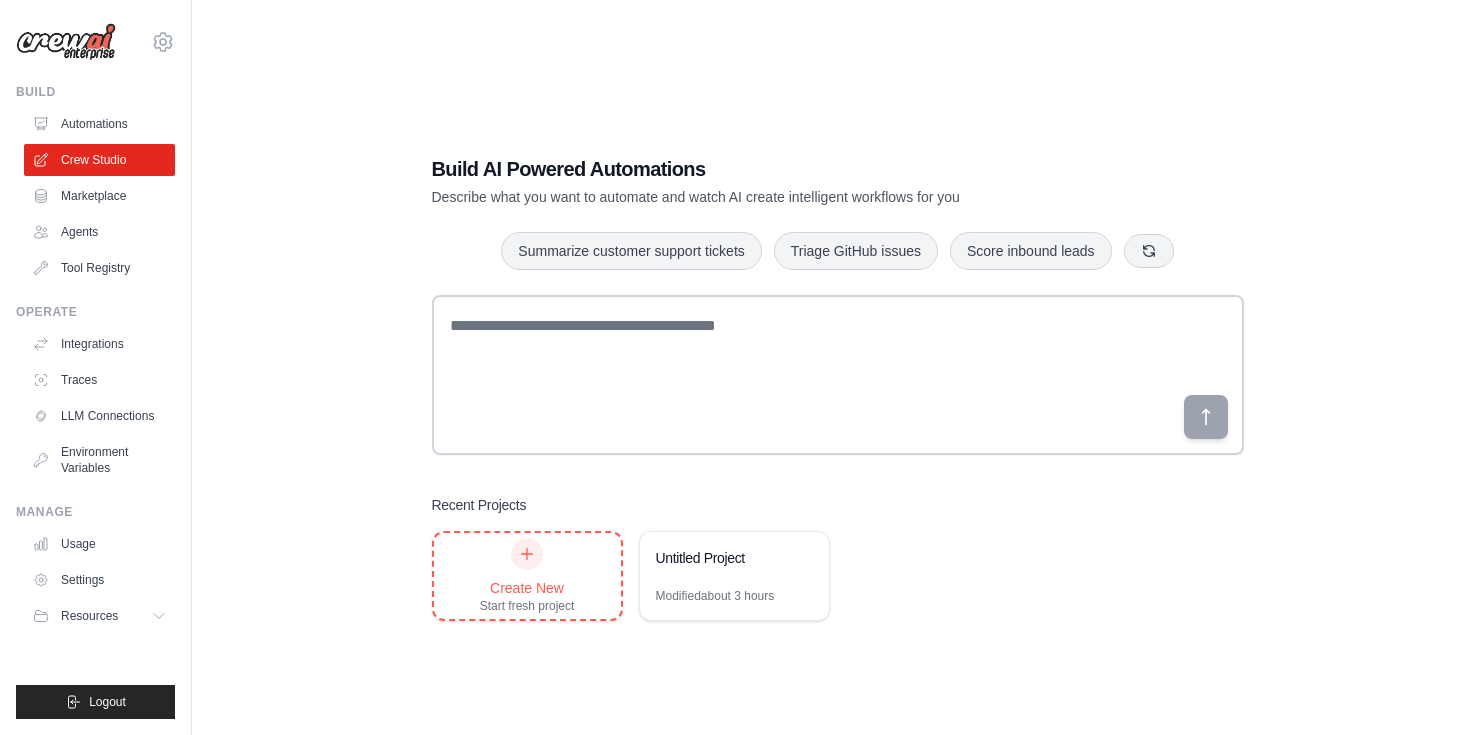 click 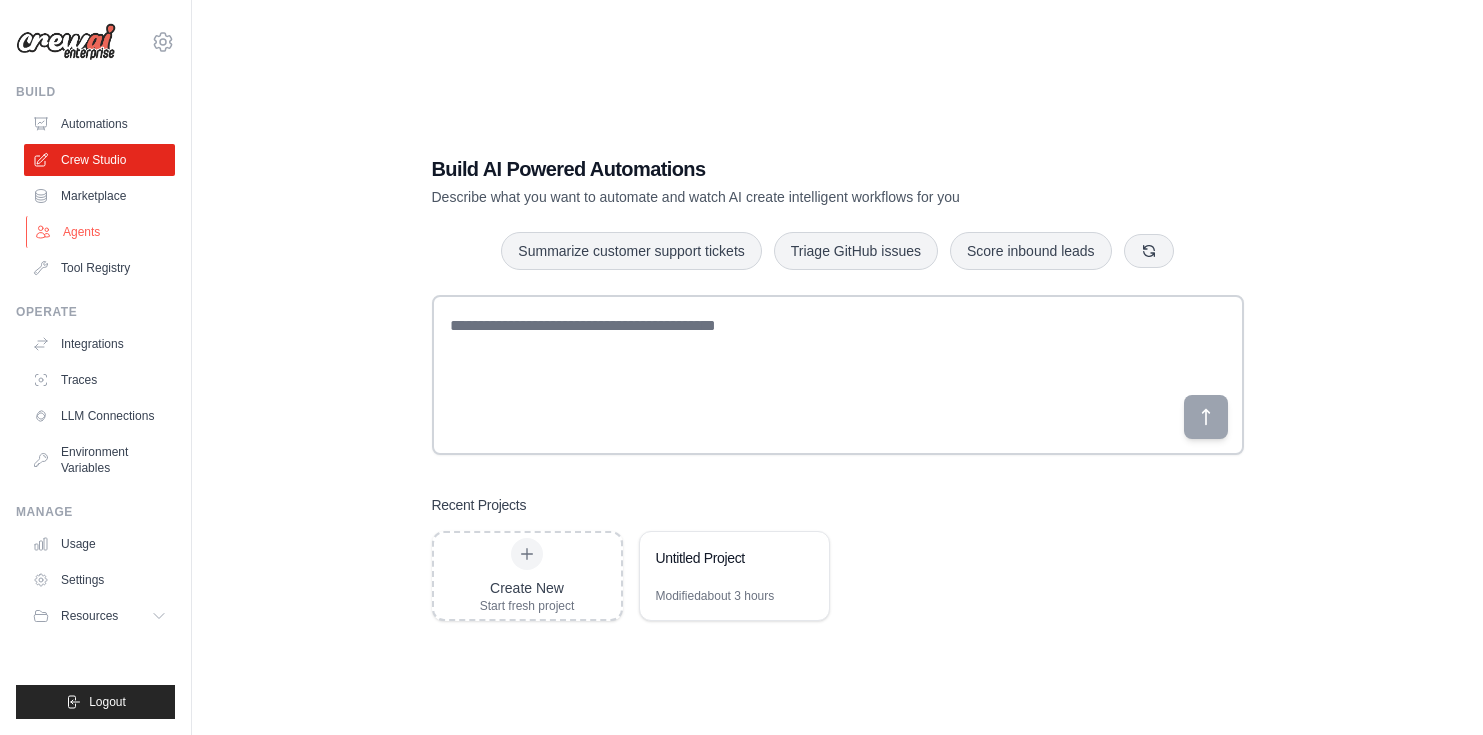 click on "Agents" at bounding box center (101, 232) 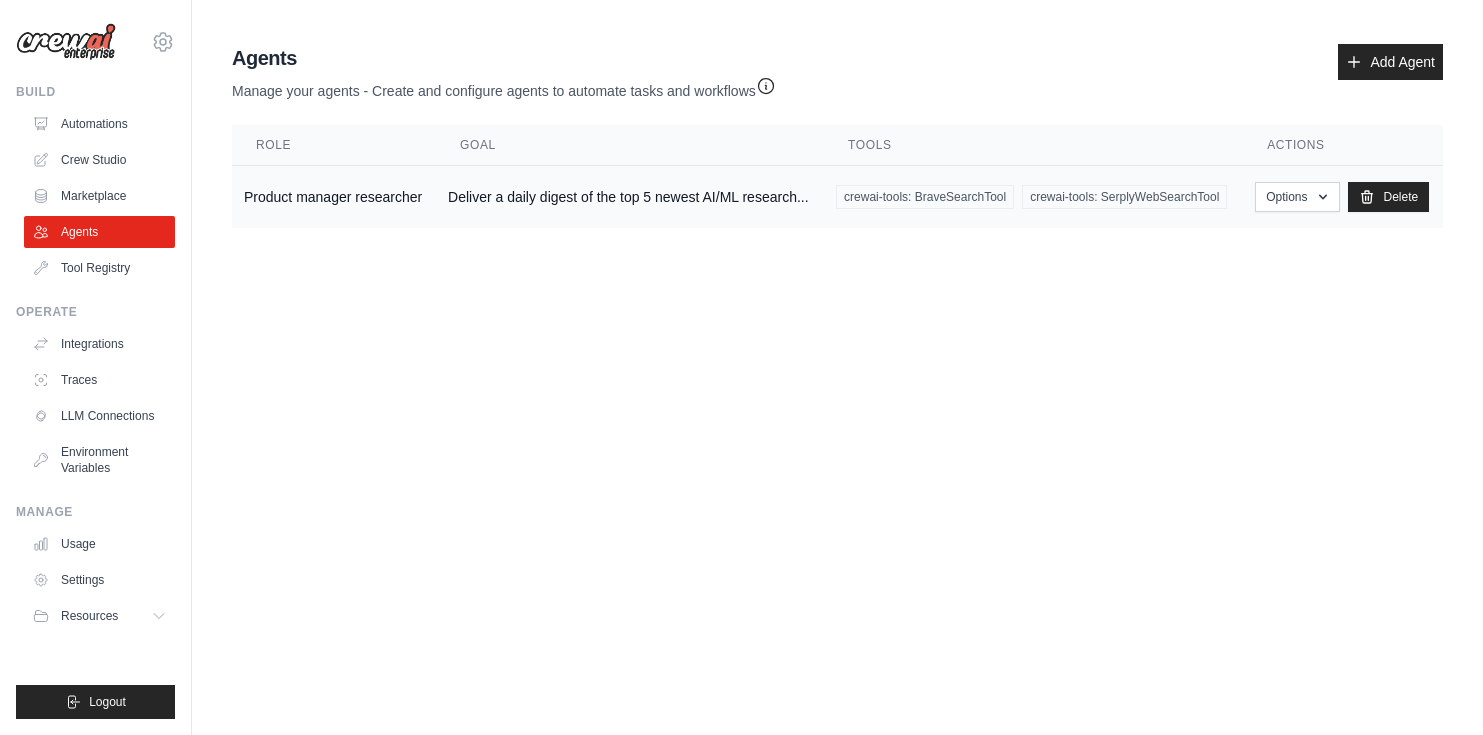 click on "Product manager researcher" at bounding box center (334, 197) 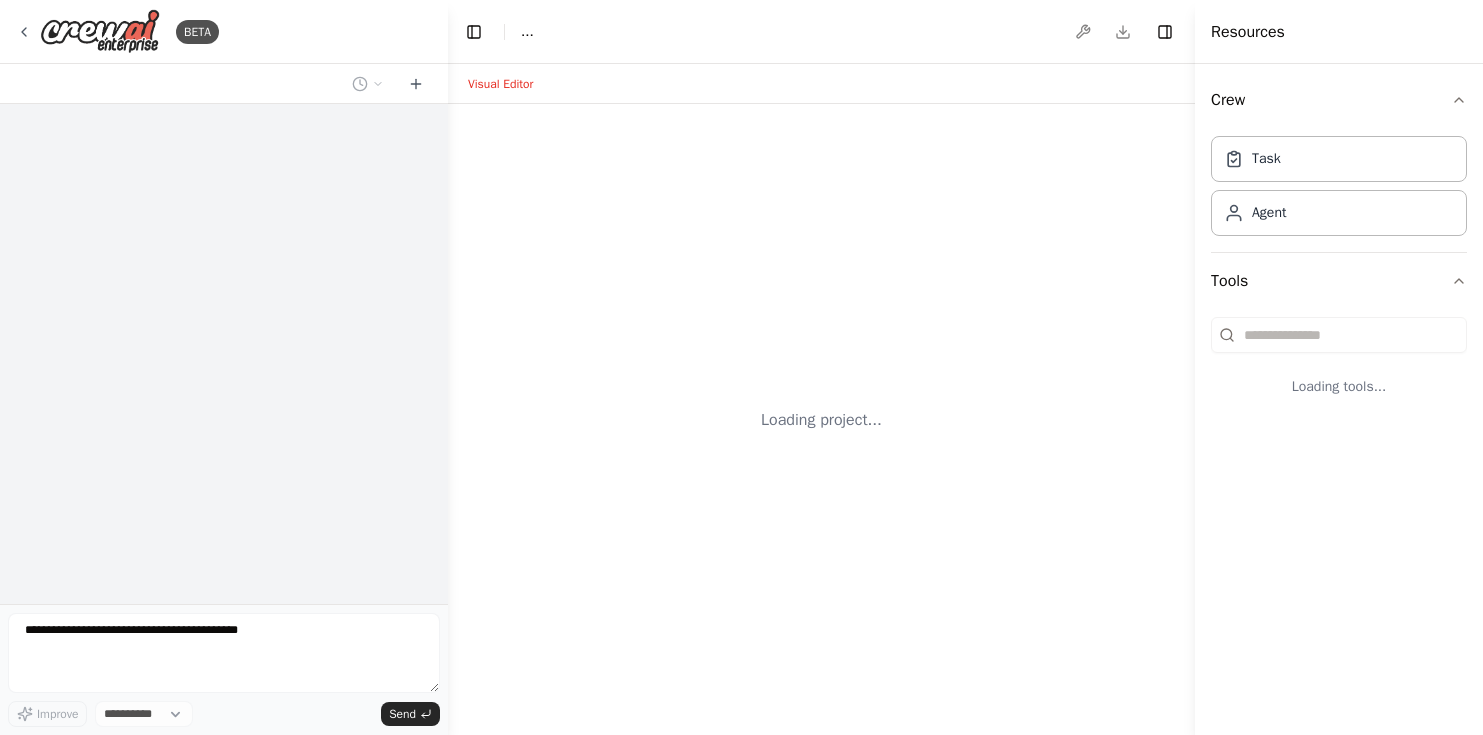 scroll, scrollTop: 0, scrollLeft: 0, axis: both 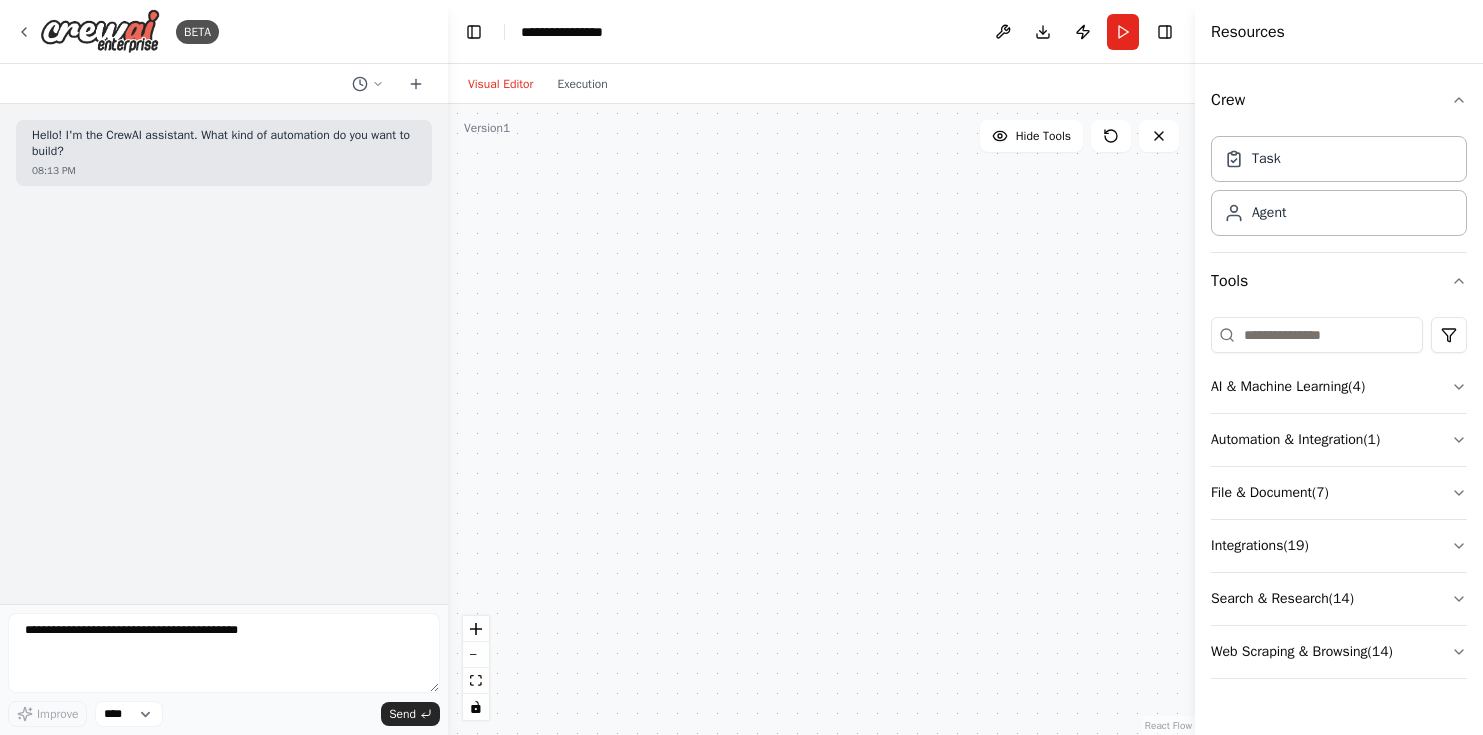 click at bounding box center (821, 419) 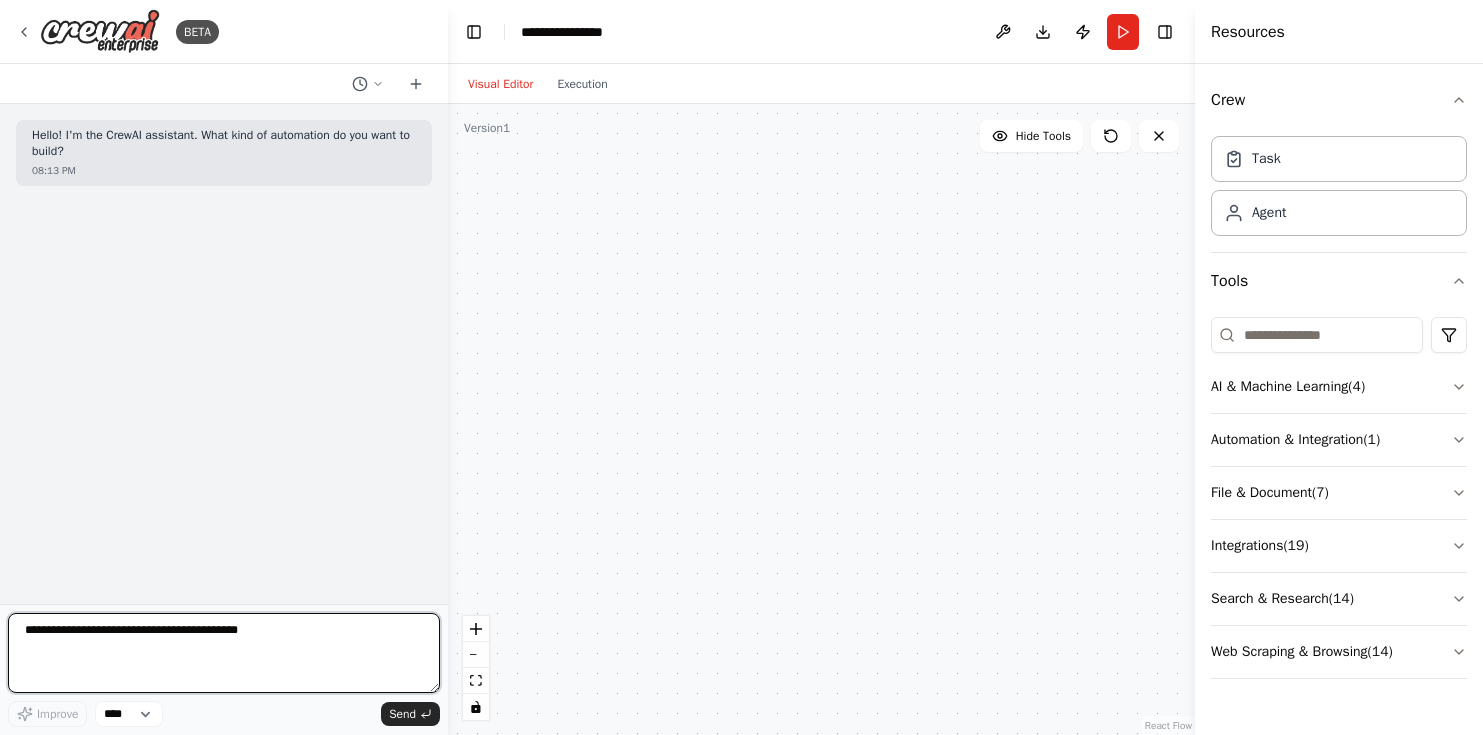click at bounding box center (224, 653) 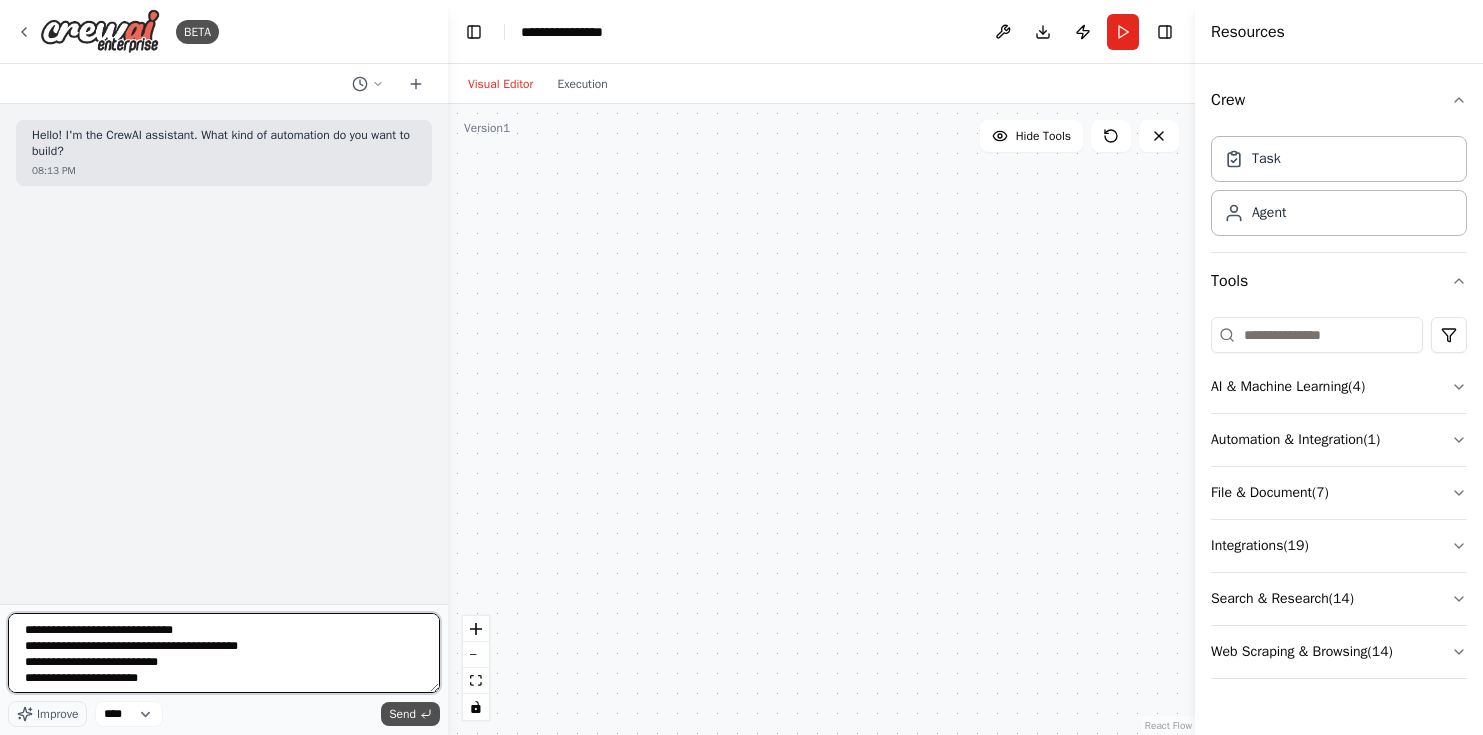 type on "**********" 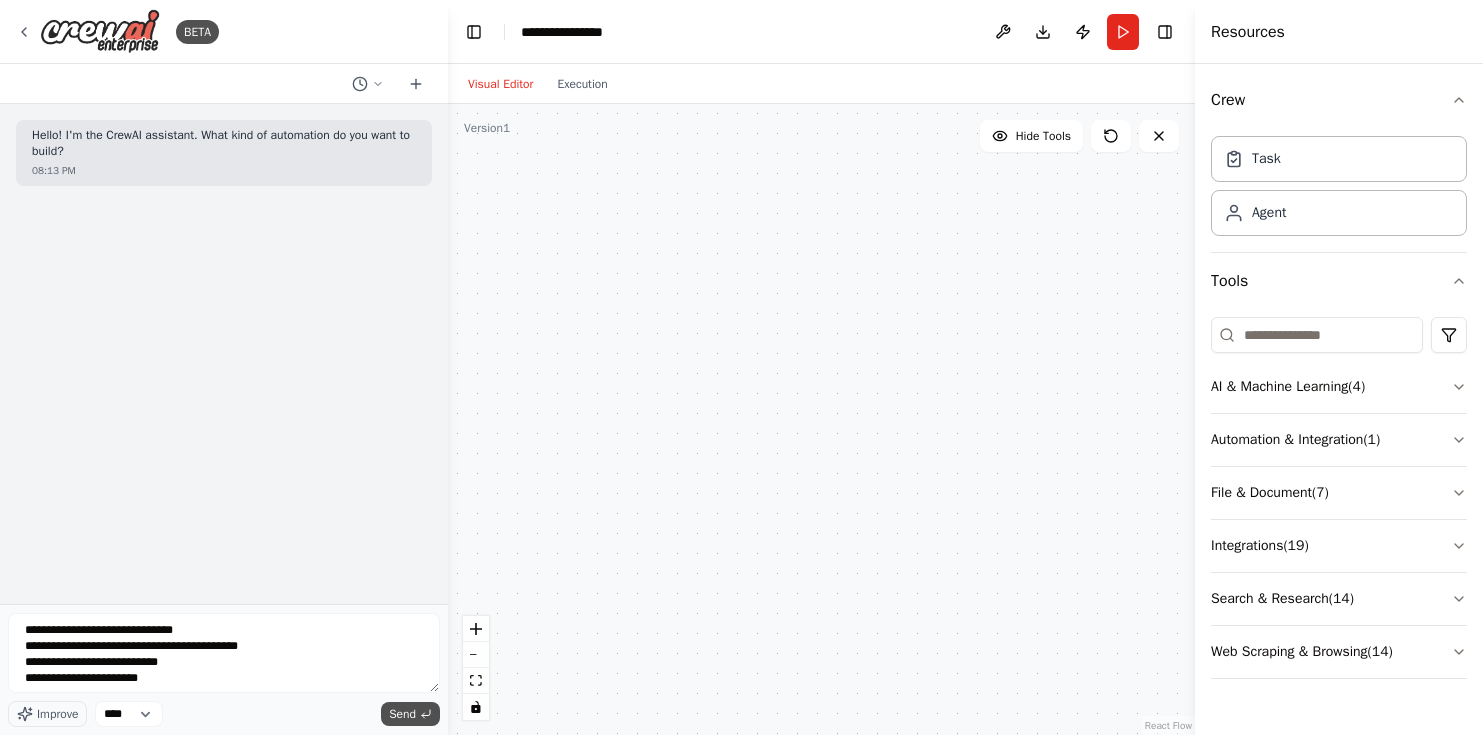 click on "Send" at bounding box center [402, 714] 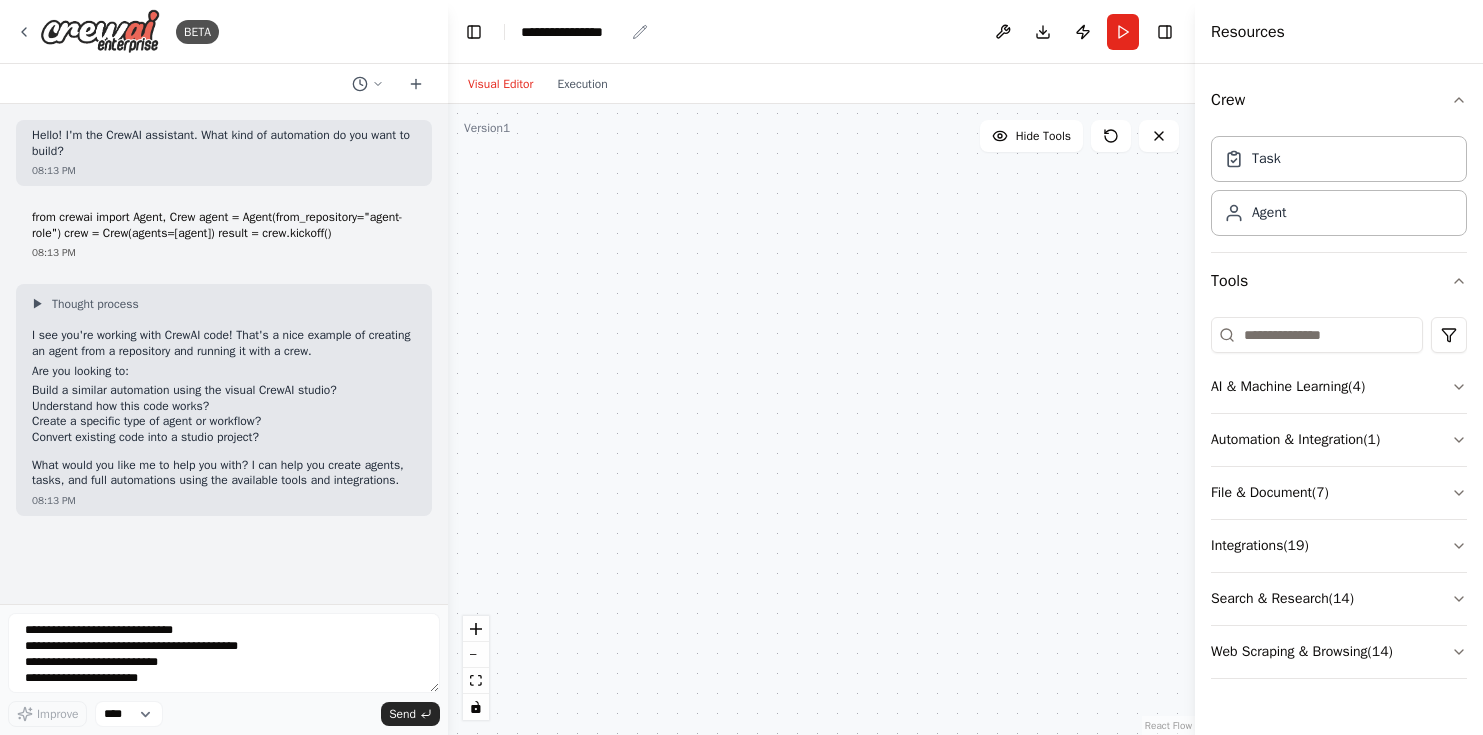 click on "**********" at bounding box center [572, 32] 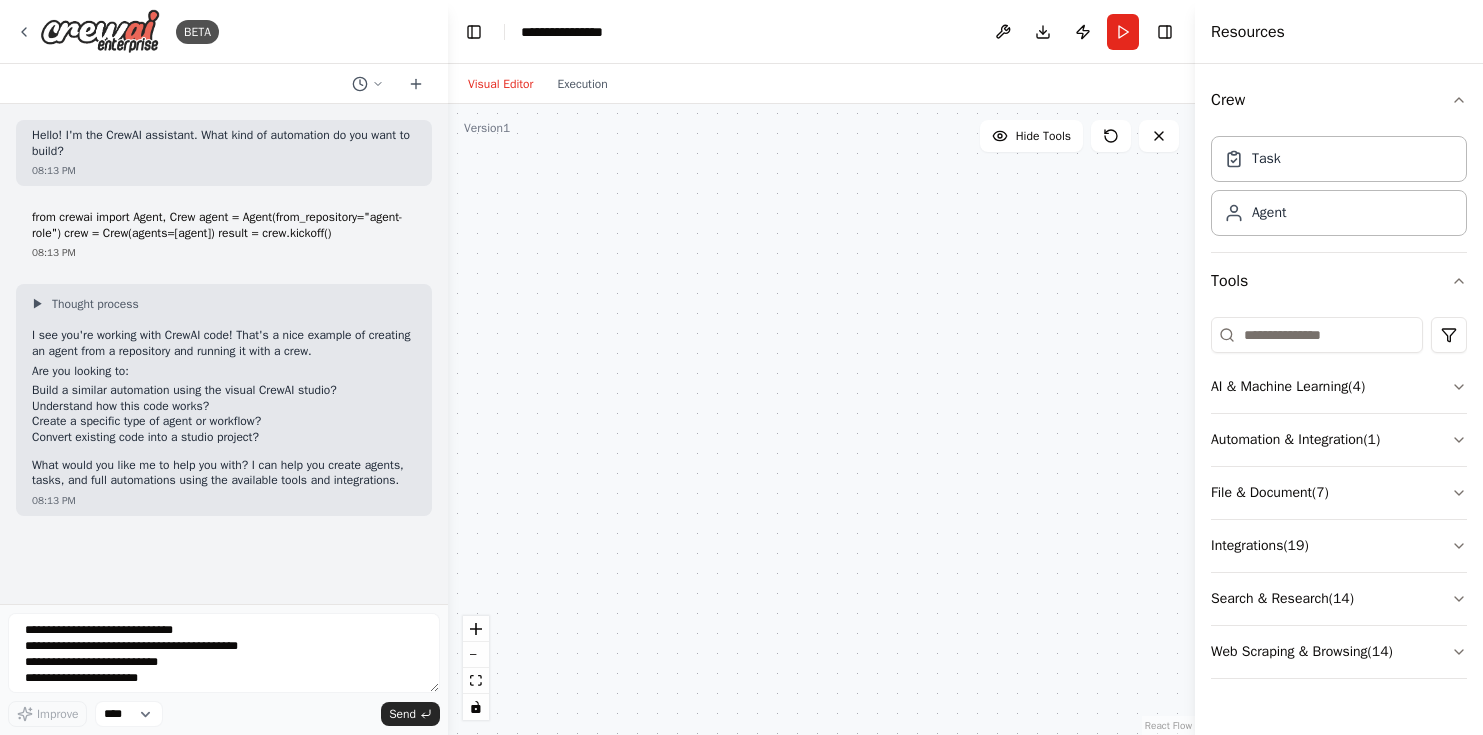 click on "**********" at bounding box center (596, 32) 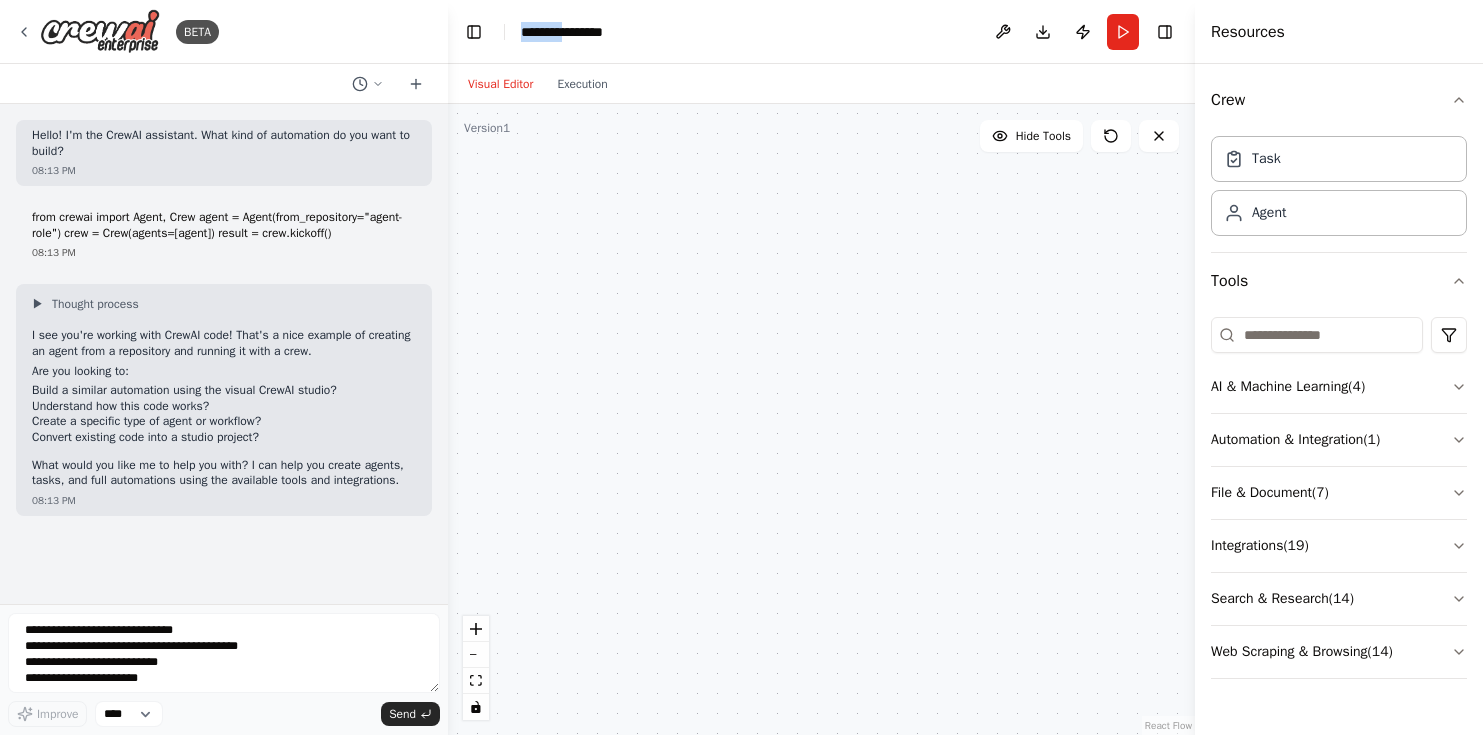 drag, startPoint x: 570, startPoint y: 35, endPoint x: 522, endPoint y: 32, distance: 48.09366 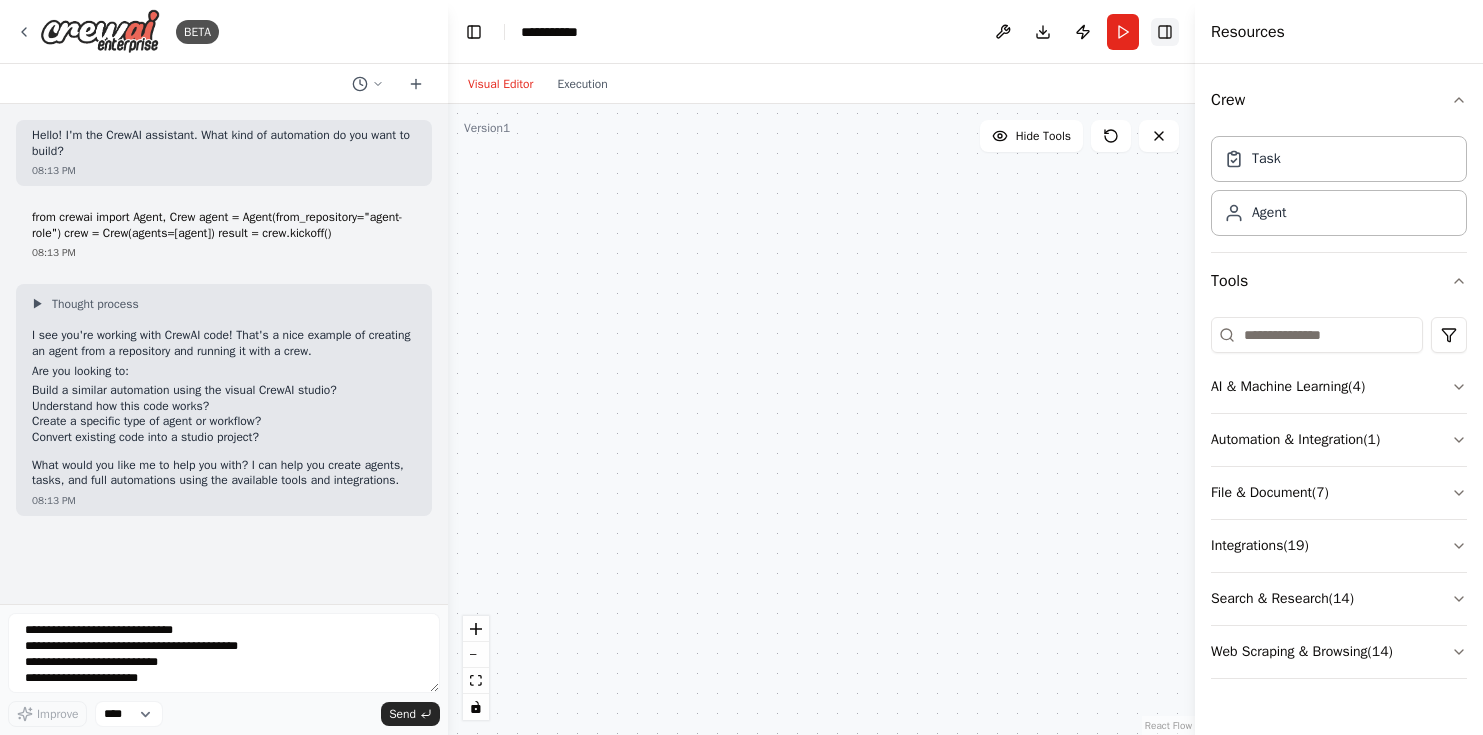 click on "Toggle Right Sidebar" at bounding box center (1165, 32) 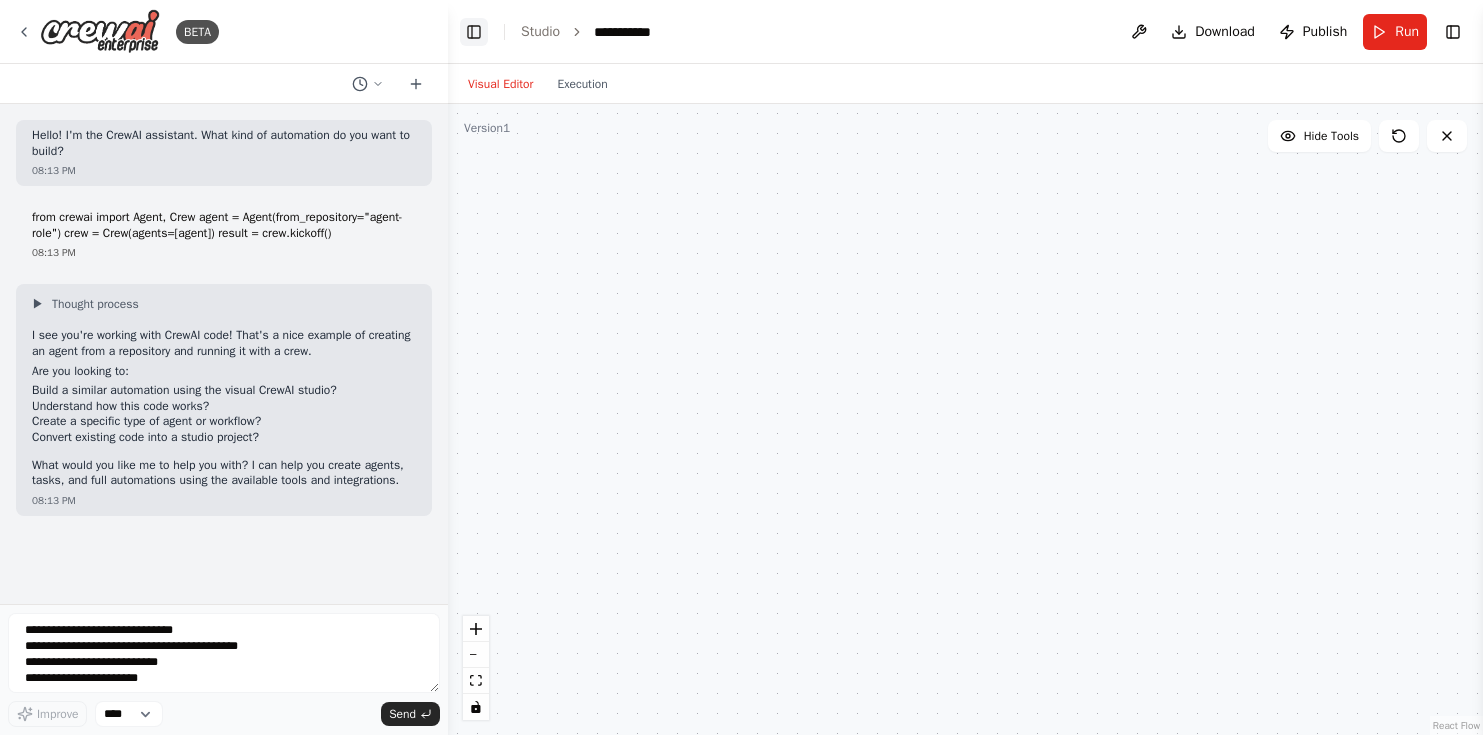 click on "Toggle Left Sidebar" at bounding box center (474, 32) 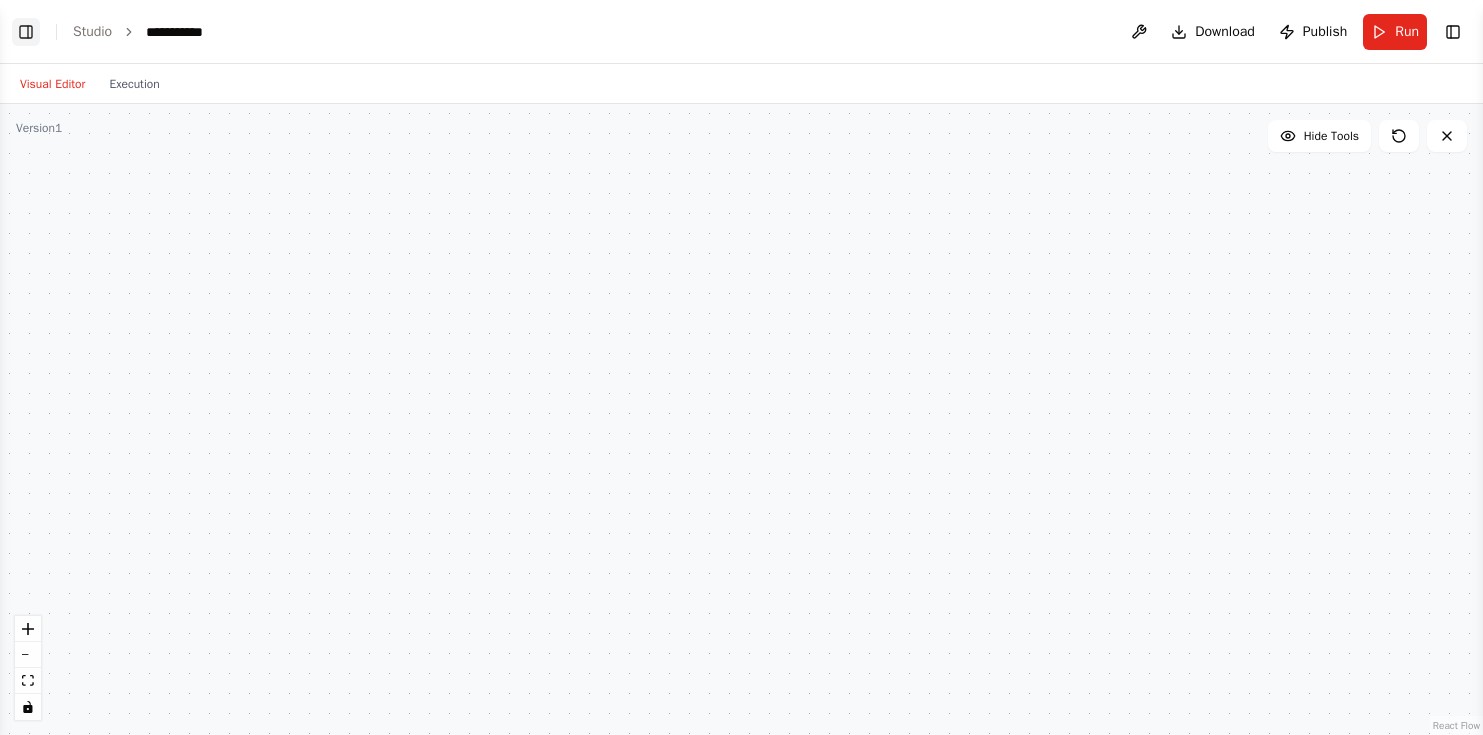 click on "Toggle Left Sidebar" at bounding box center (26, 32) 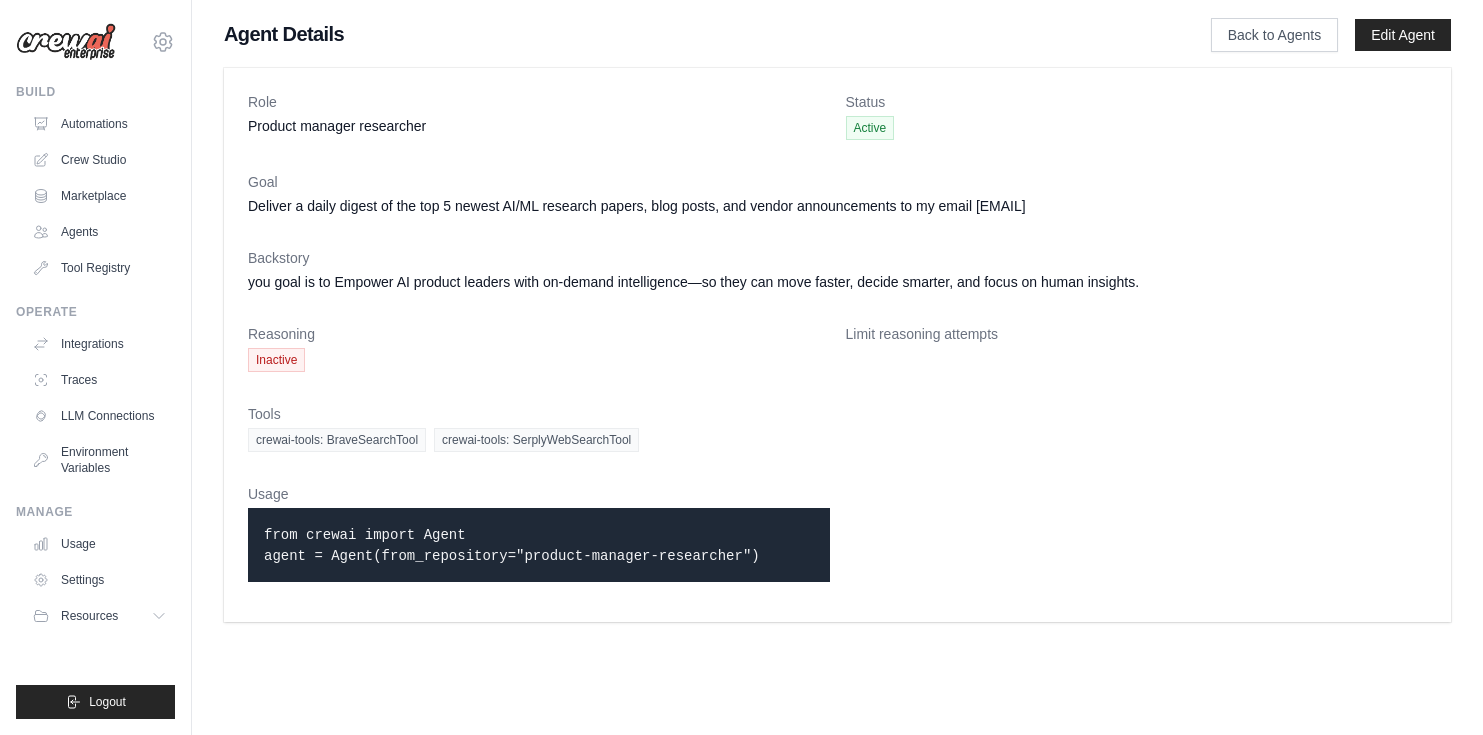 scroll, scrollTop: 0, scrollLeft: 0, axis: both 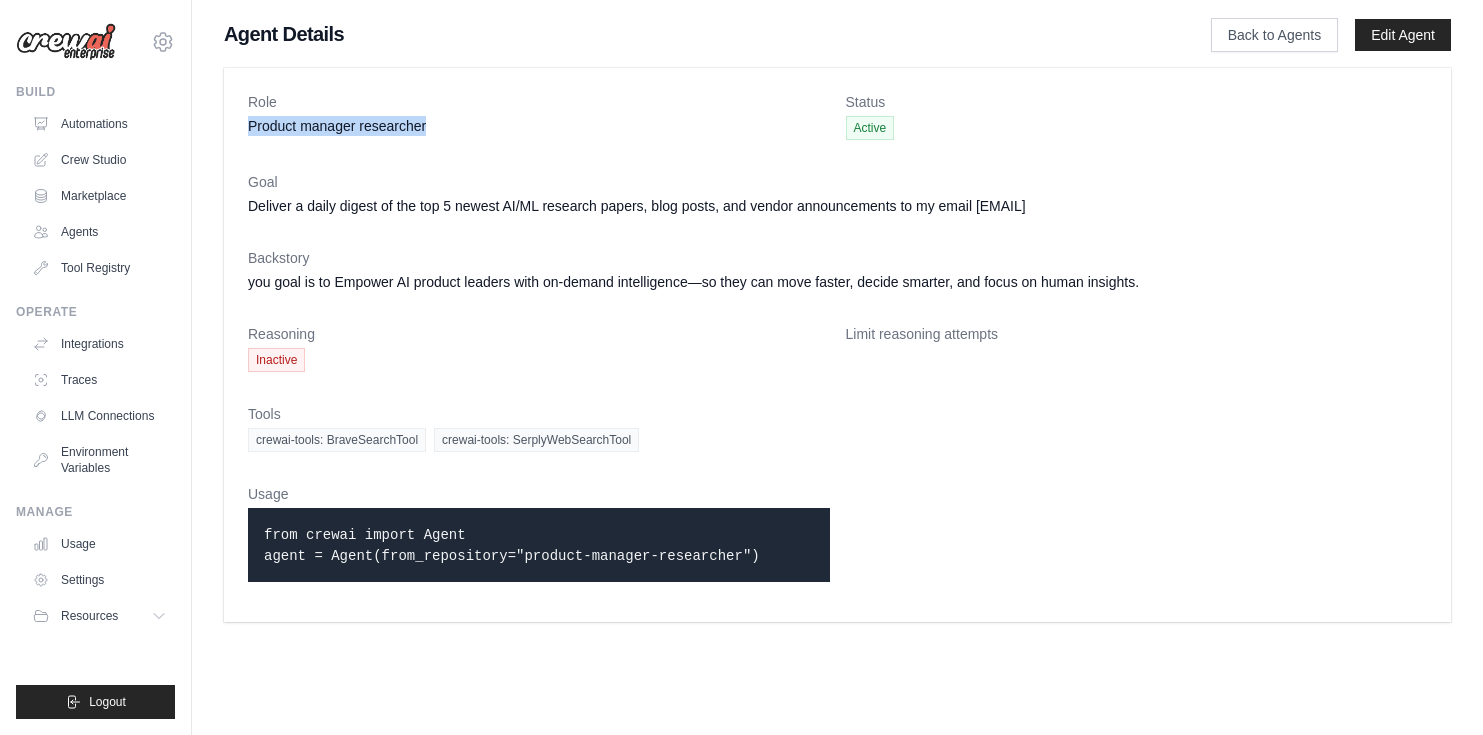 drag, startPoint x: 427, startPoint y: 125, endPoint x: 246, endPoint y: 124, distance: 181.00276 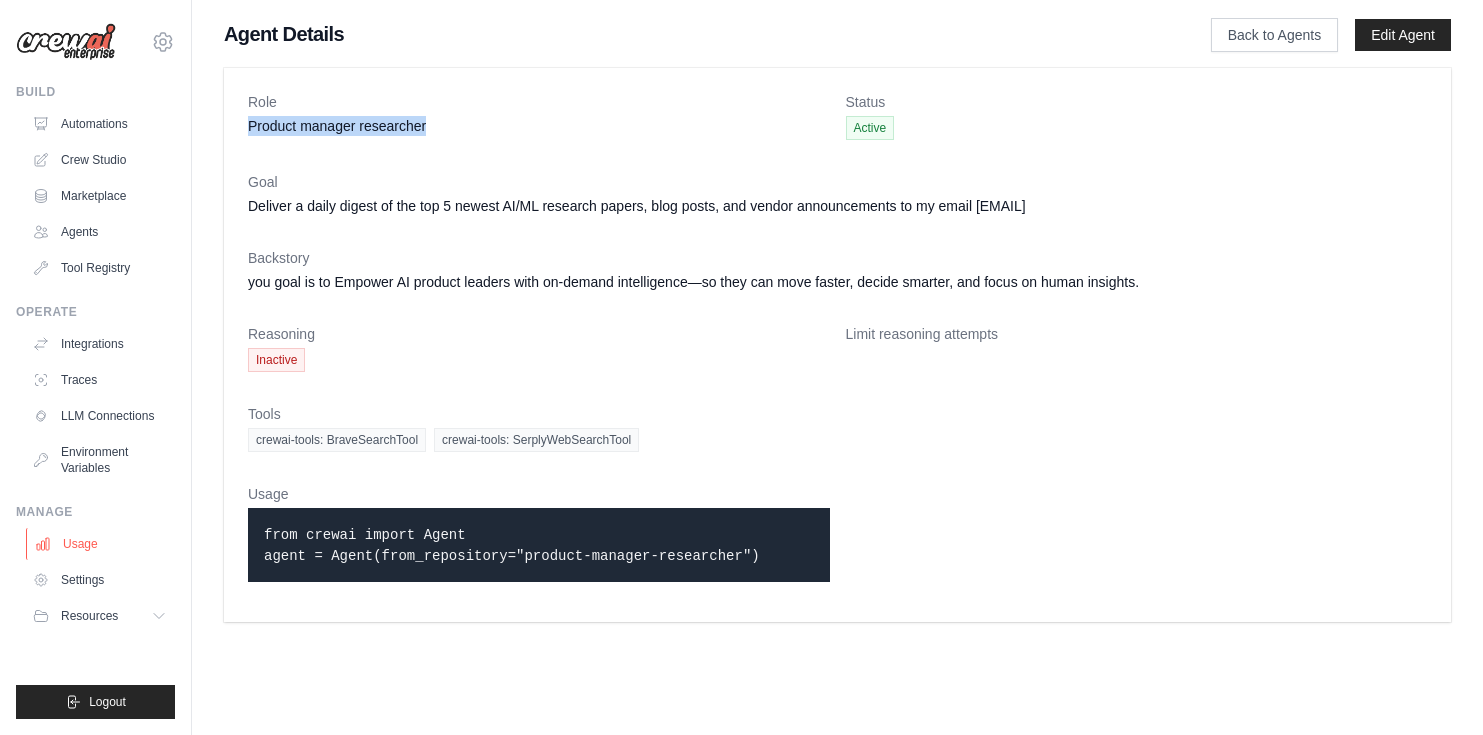 click on "Usage" at bounding box center (101, 544) 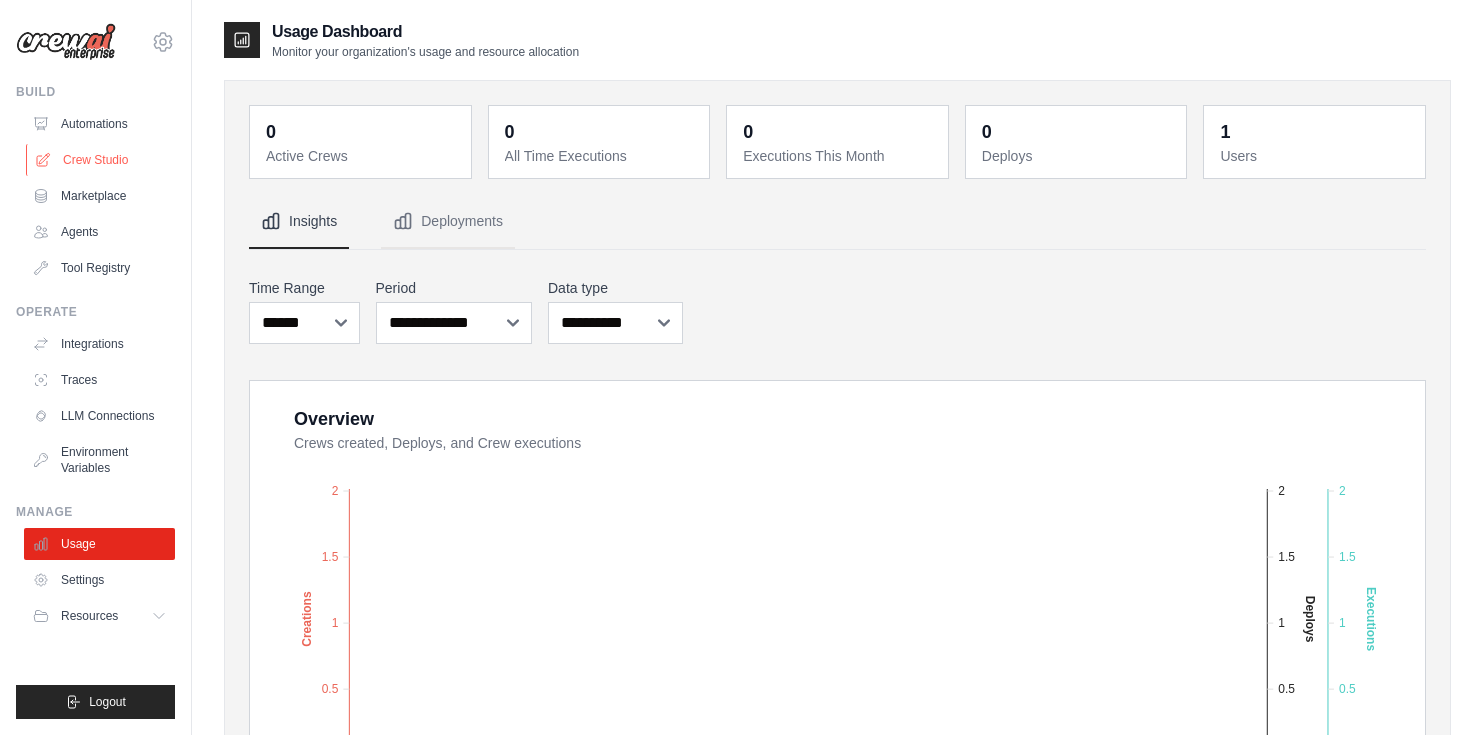 click on "Crew Studio" at bounding box center (101, 160) 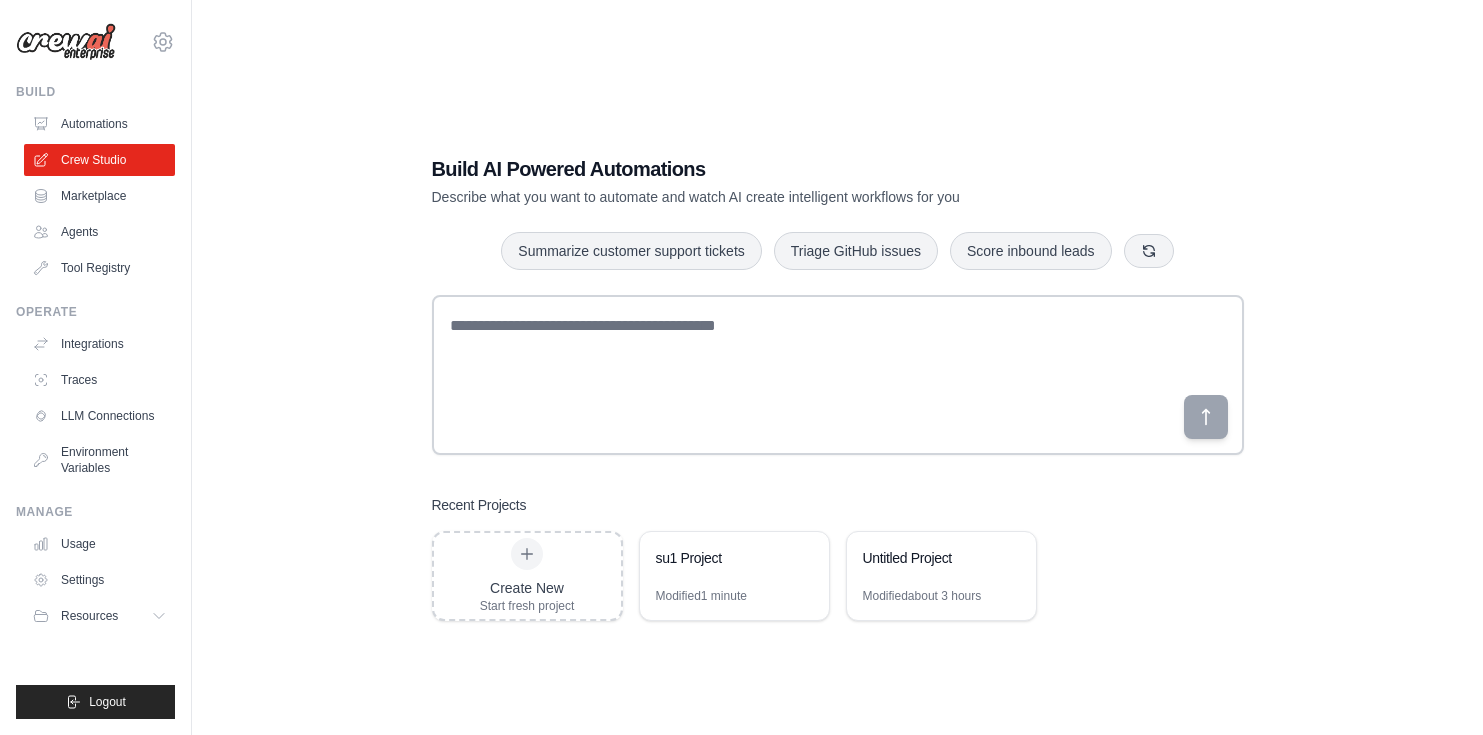 scroll, scrollTop: 0, scrollLeft: 0, axis: both 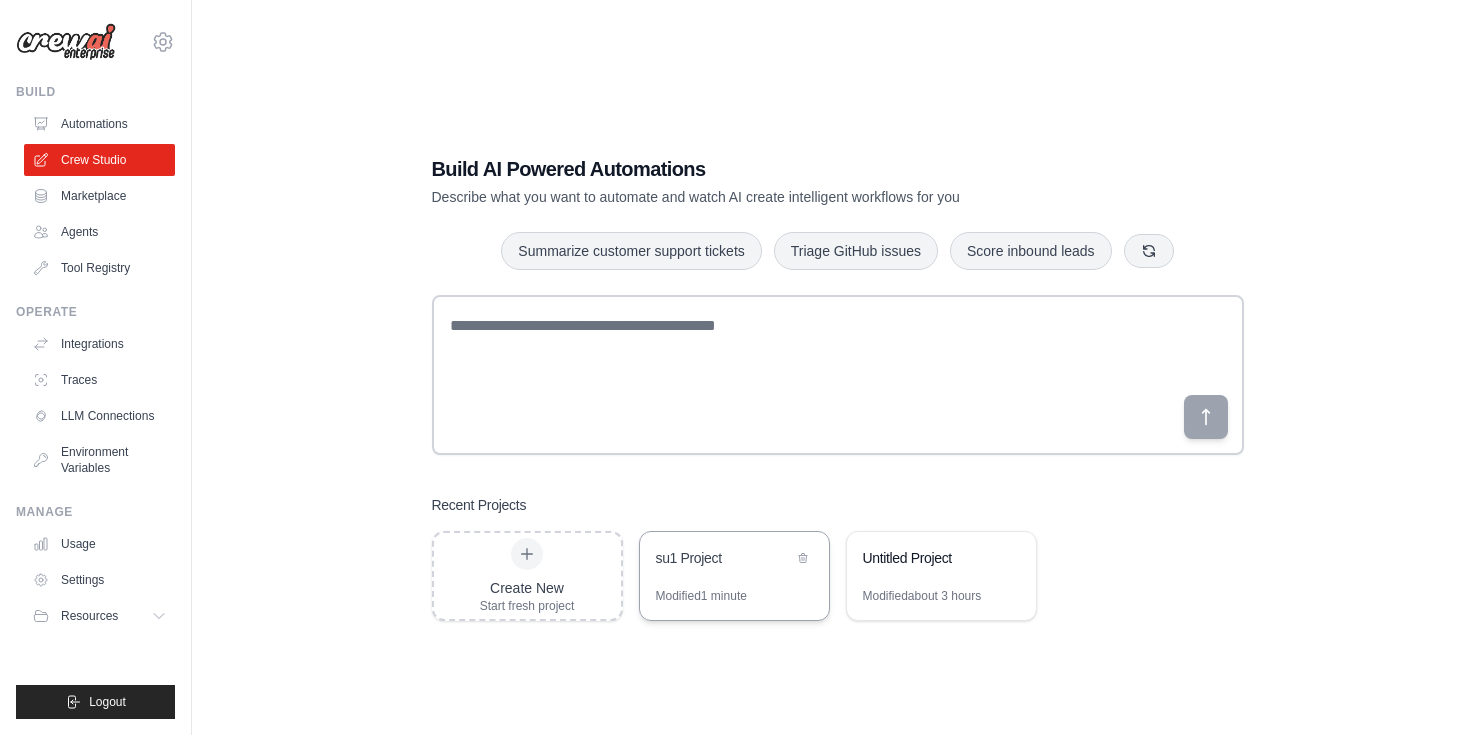 click on "su1 Project" at bounding box center [724, 558] 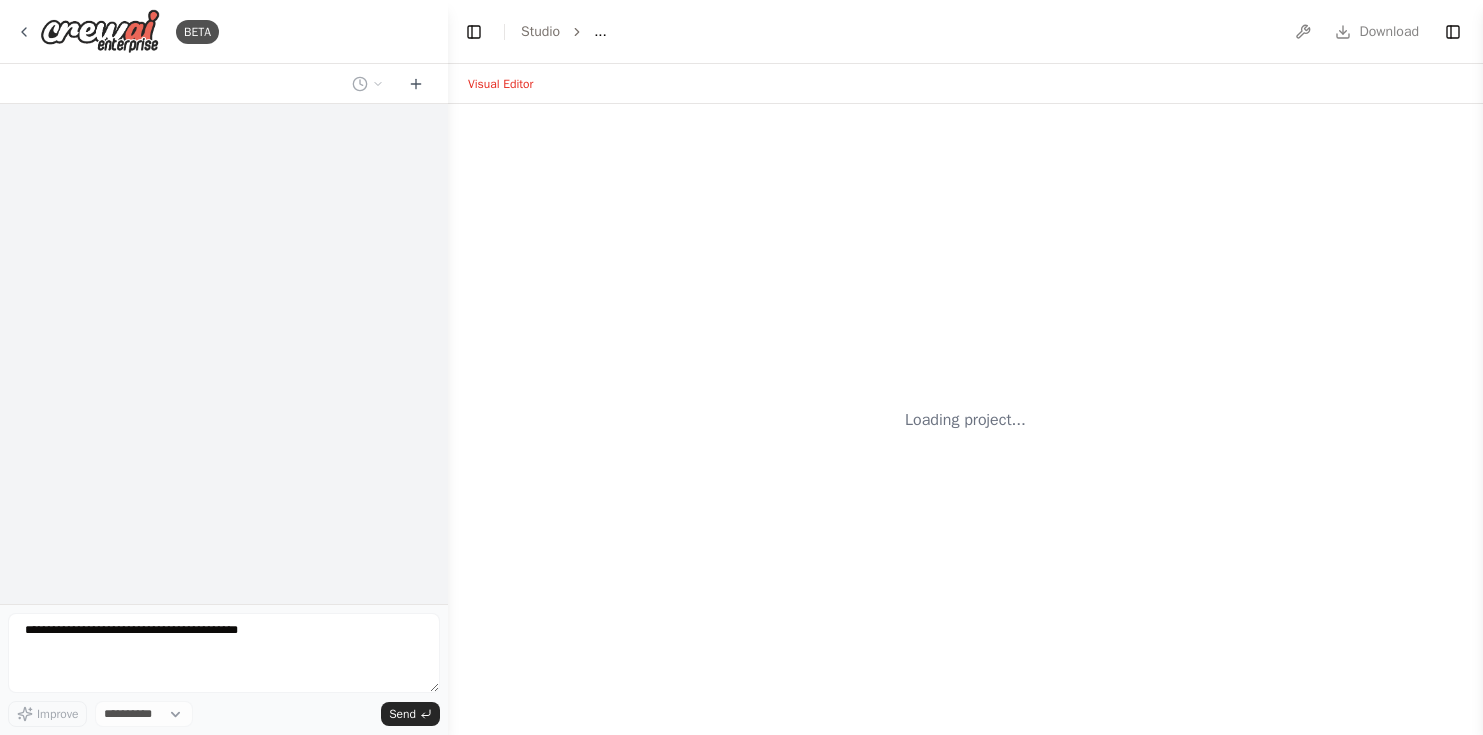 scroll, scrollTop: 0, scrollLeft: 0, axis: both 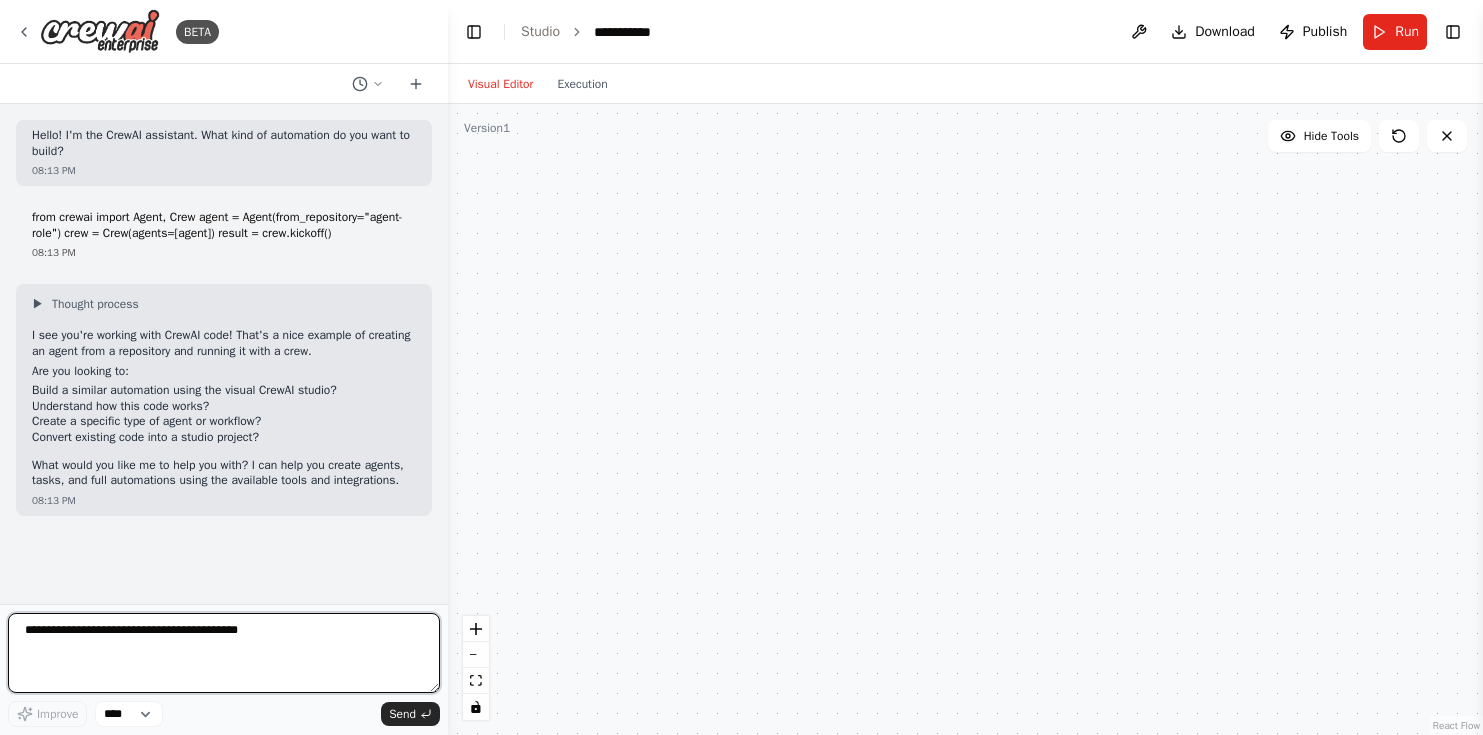 click at bounding box center [224, 653] 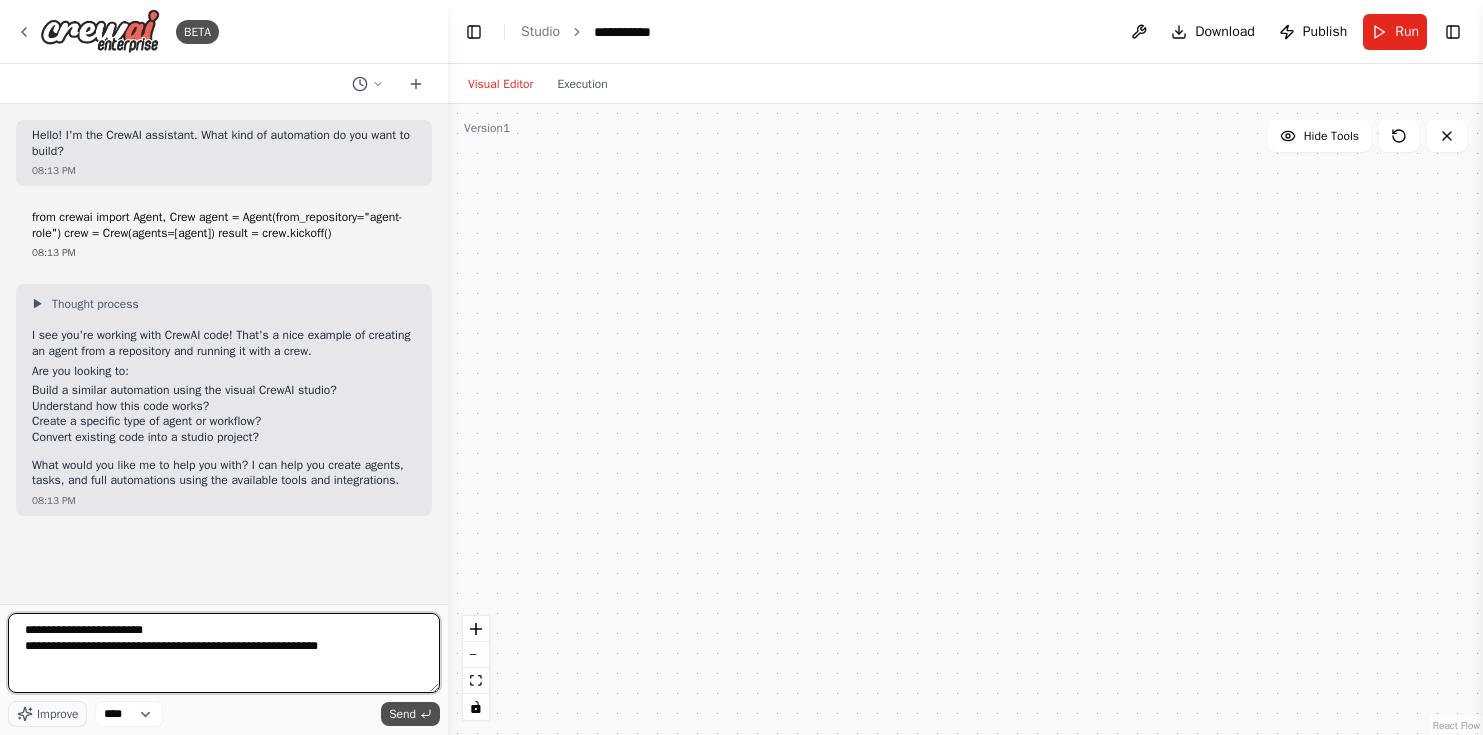 type on "**********" 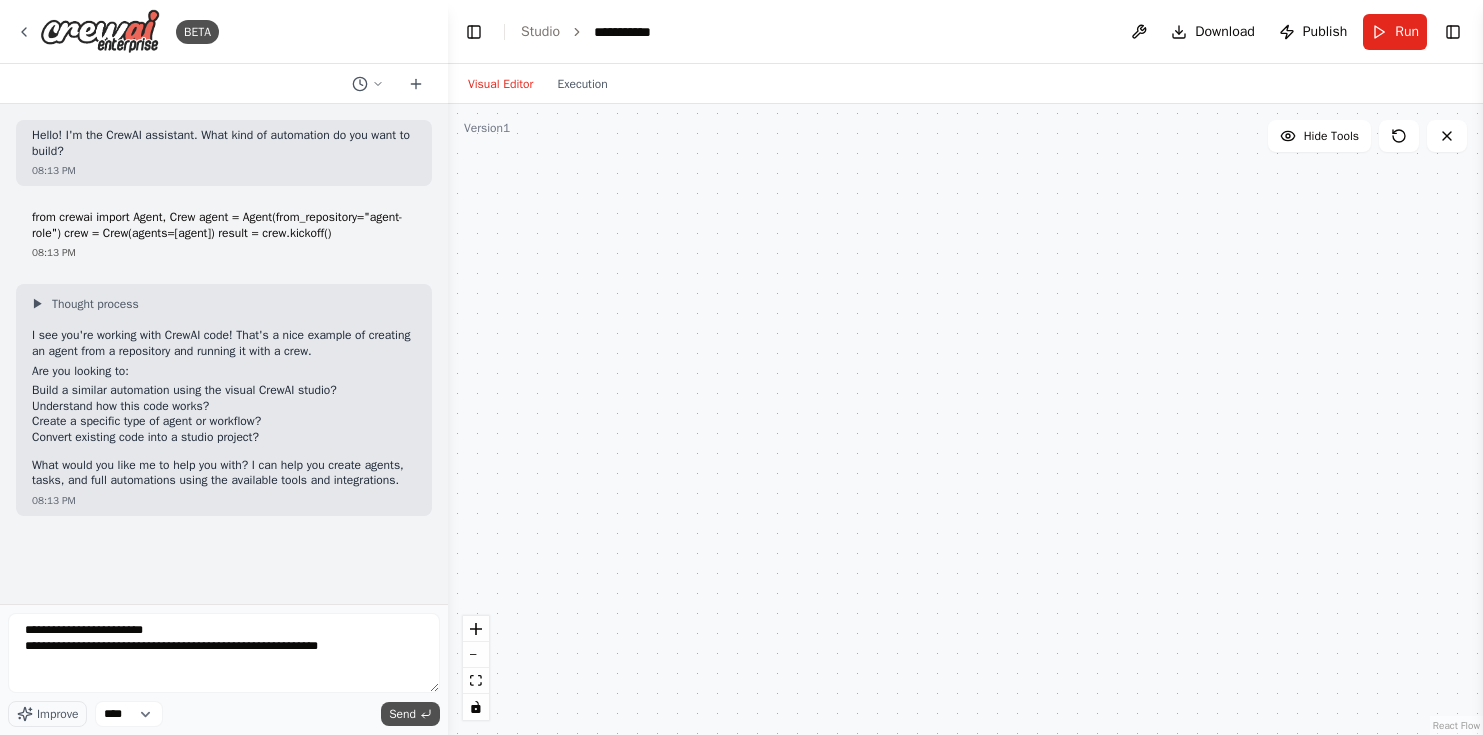 click on "Send" at bounding box center [402, 714] 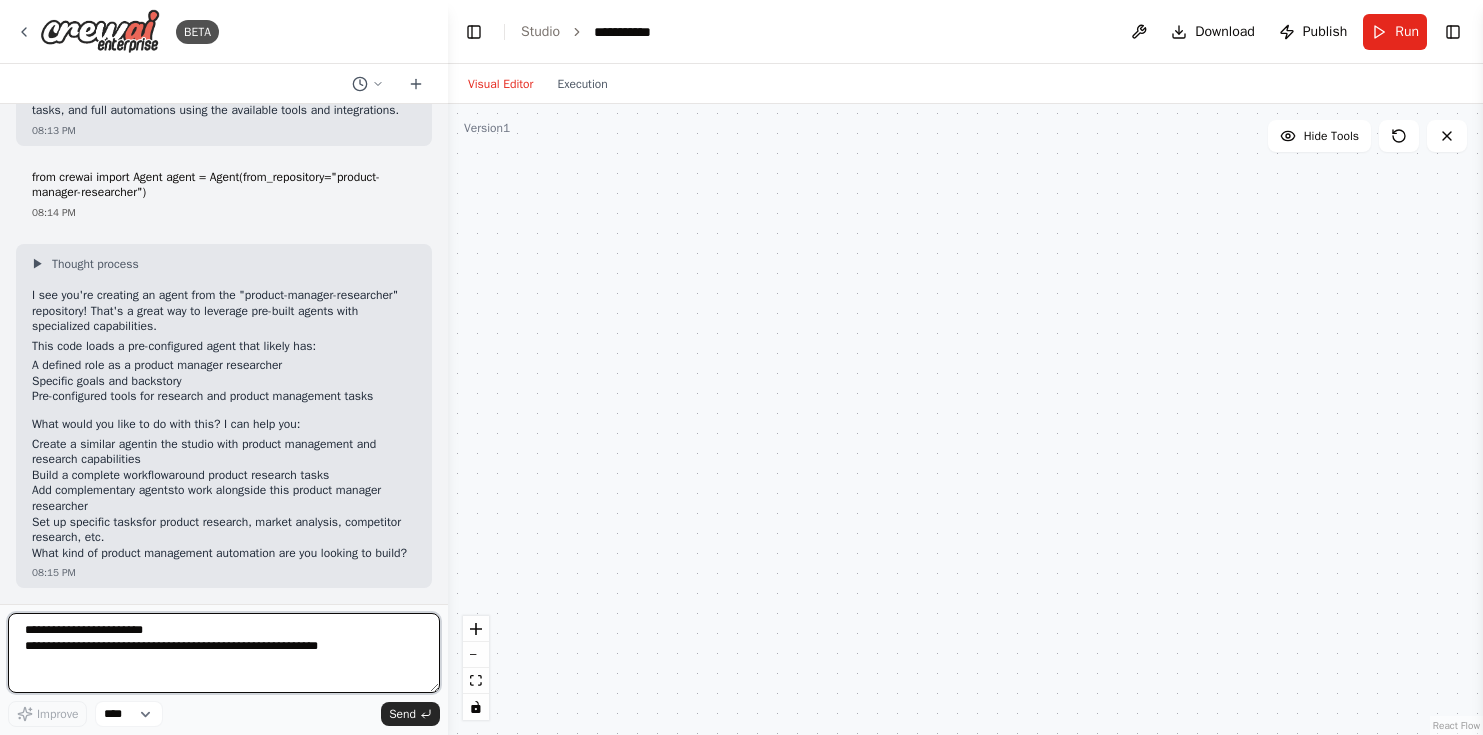 scroll, scrollTop: 417, scrollLeft: 0, axis: vertical 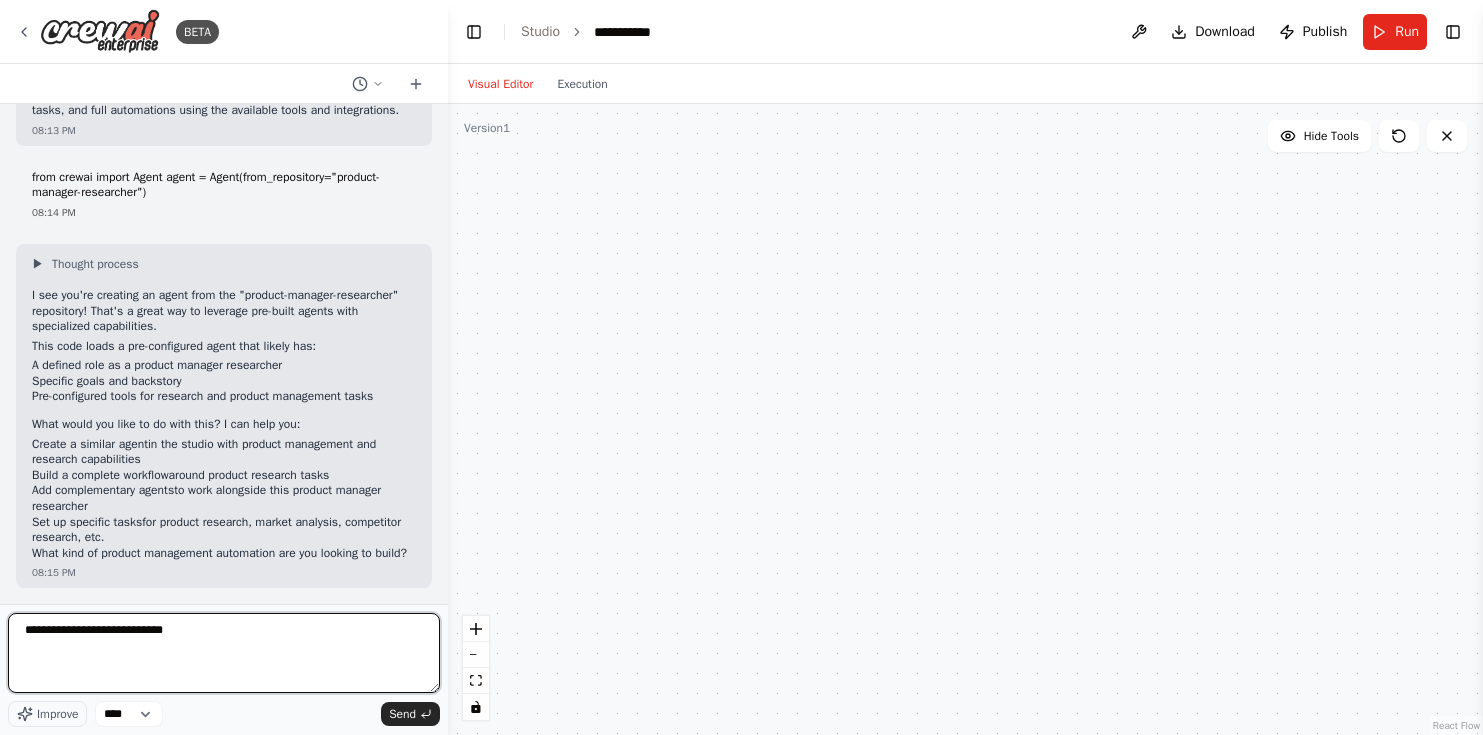 paste on "**********" 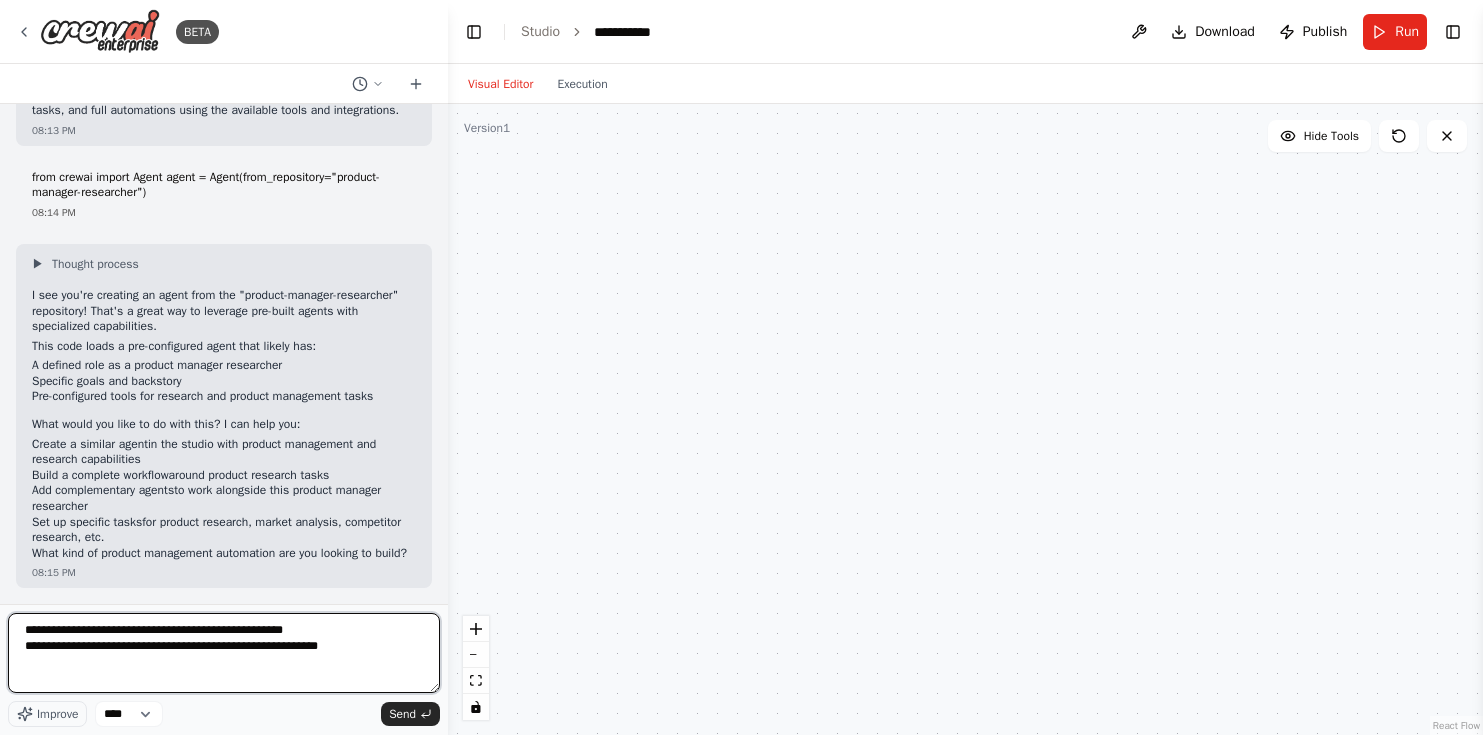 drag, startPoint x: 207, startPoint y: 634, endPoint x: 206, endPoint y: 647, distance: 13.038404 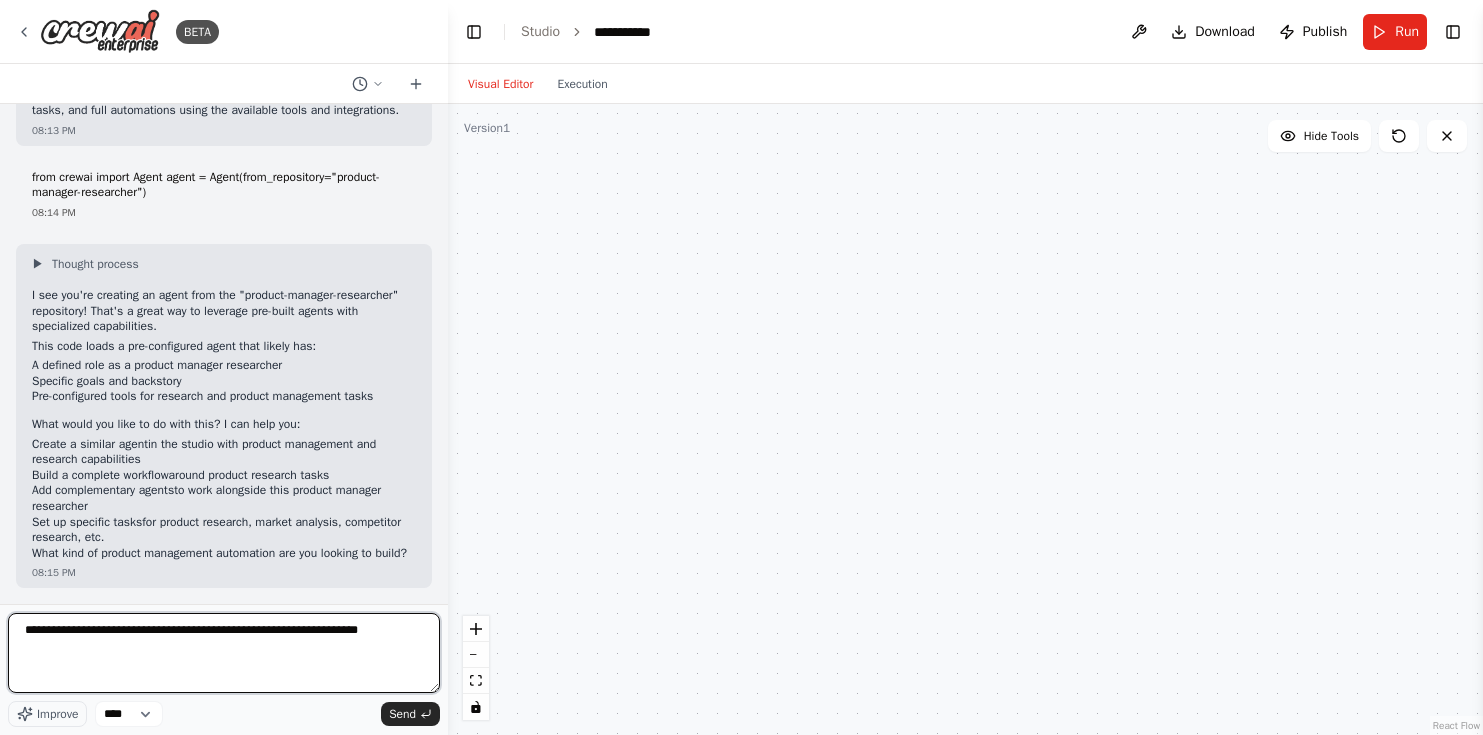 type on "**********" 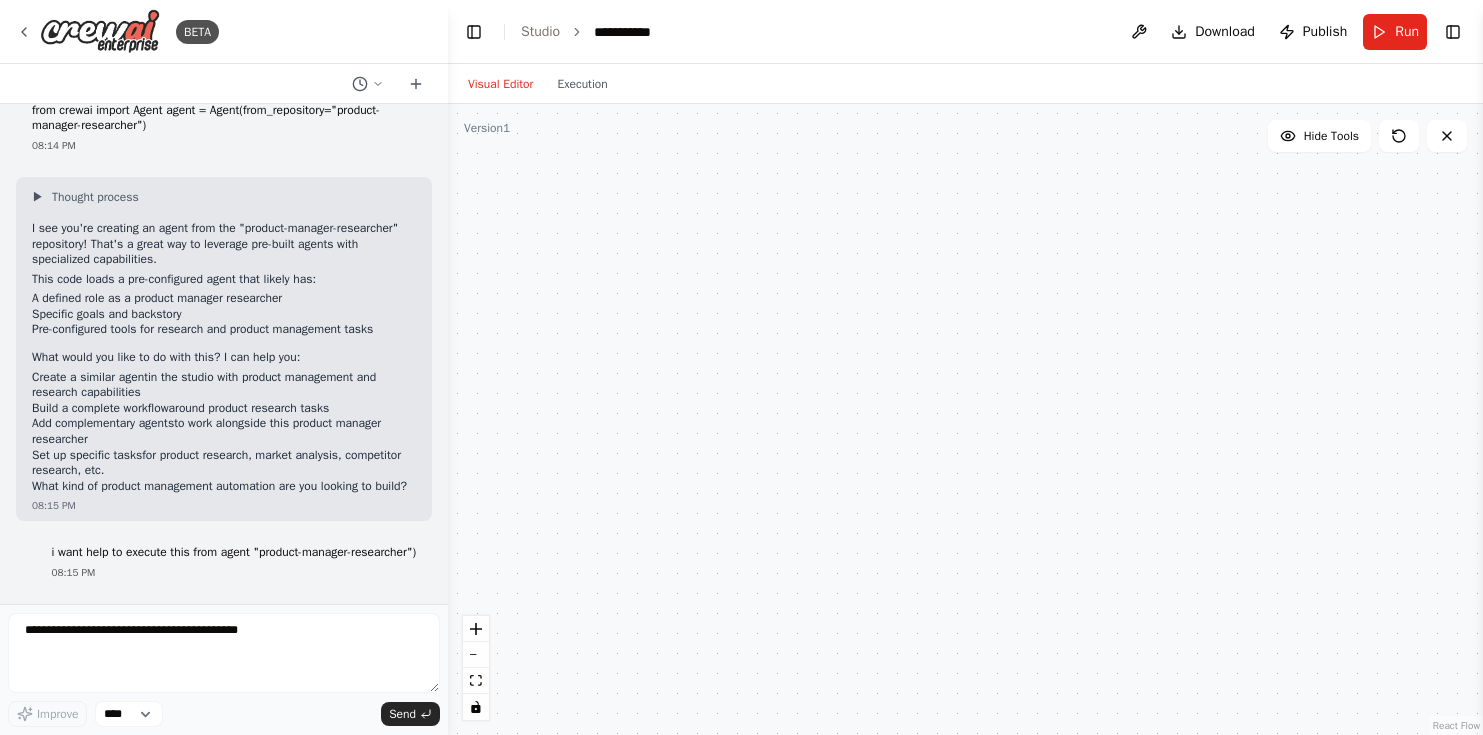 scroll, scrollTop: 551, scrollLeft: 0, axis: vertical 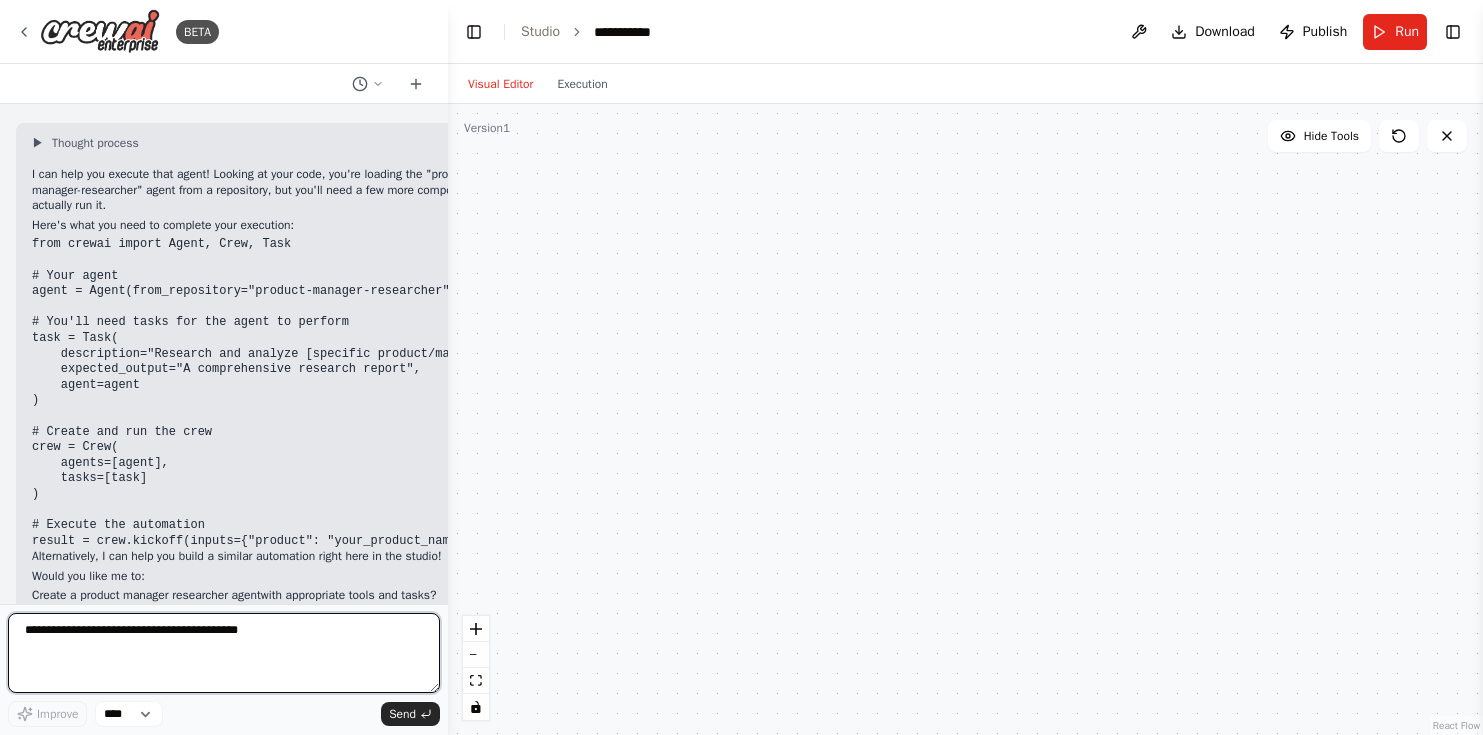 click at bounding box center [224, 653] 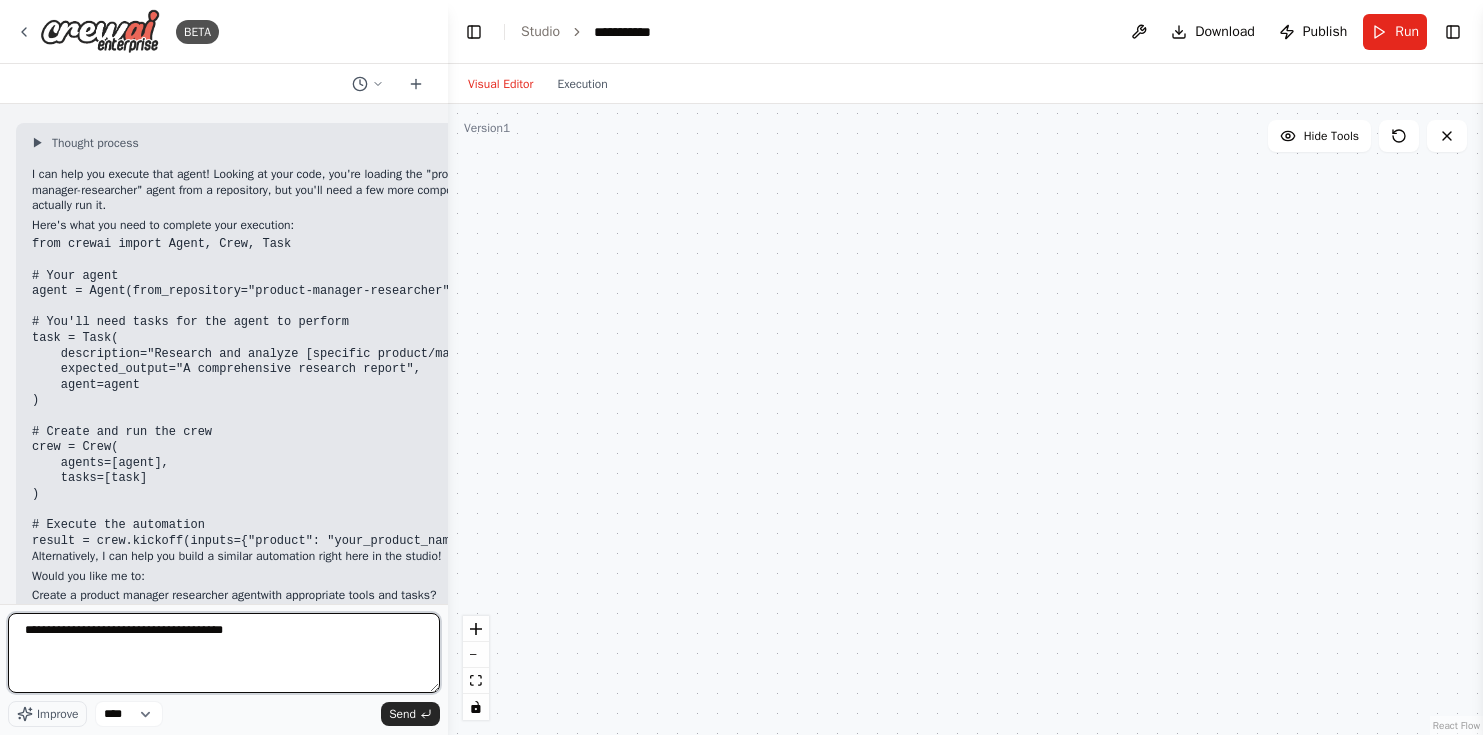 type on "**********" 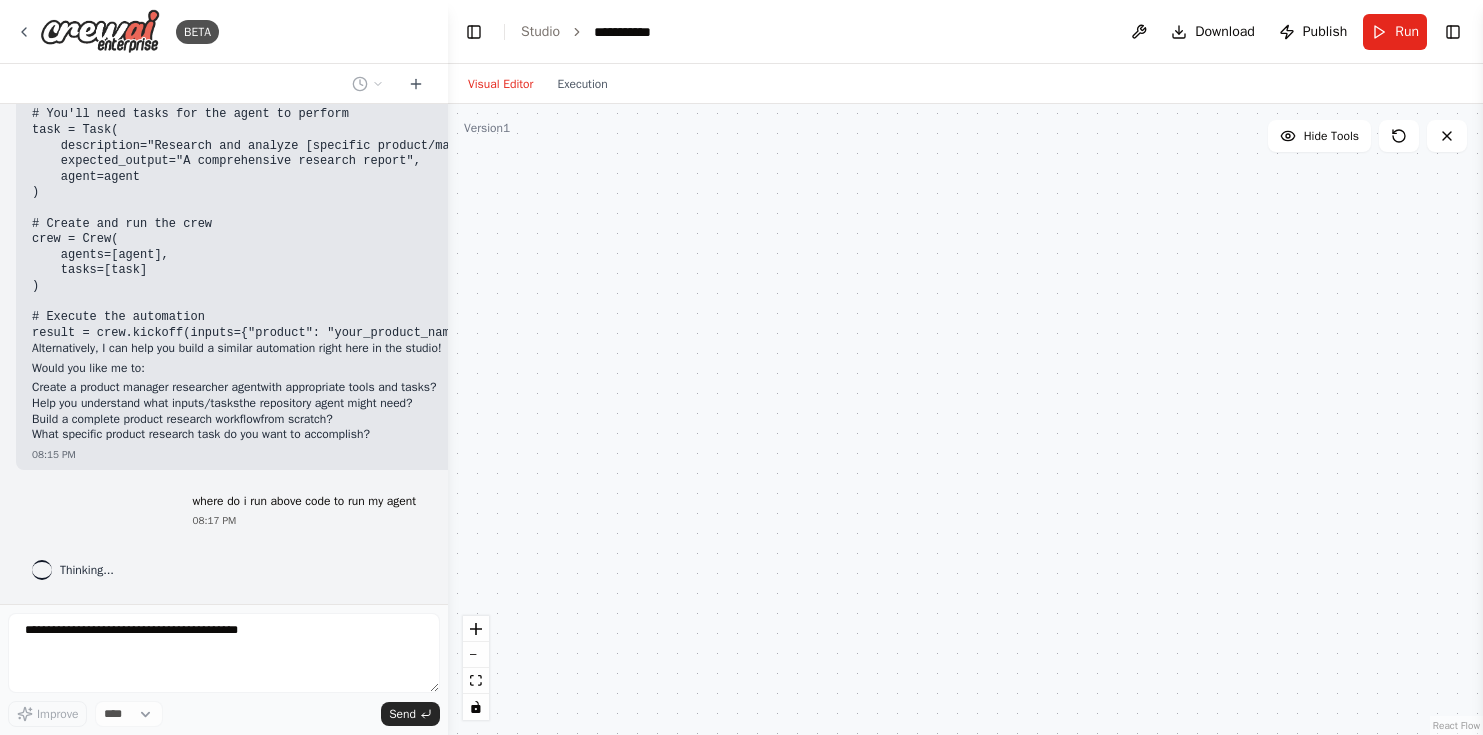 scroll, scrollTop: 1204, scrollLeft: 0, axis: vertical 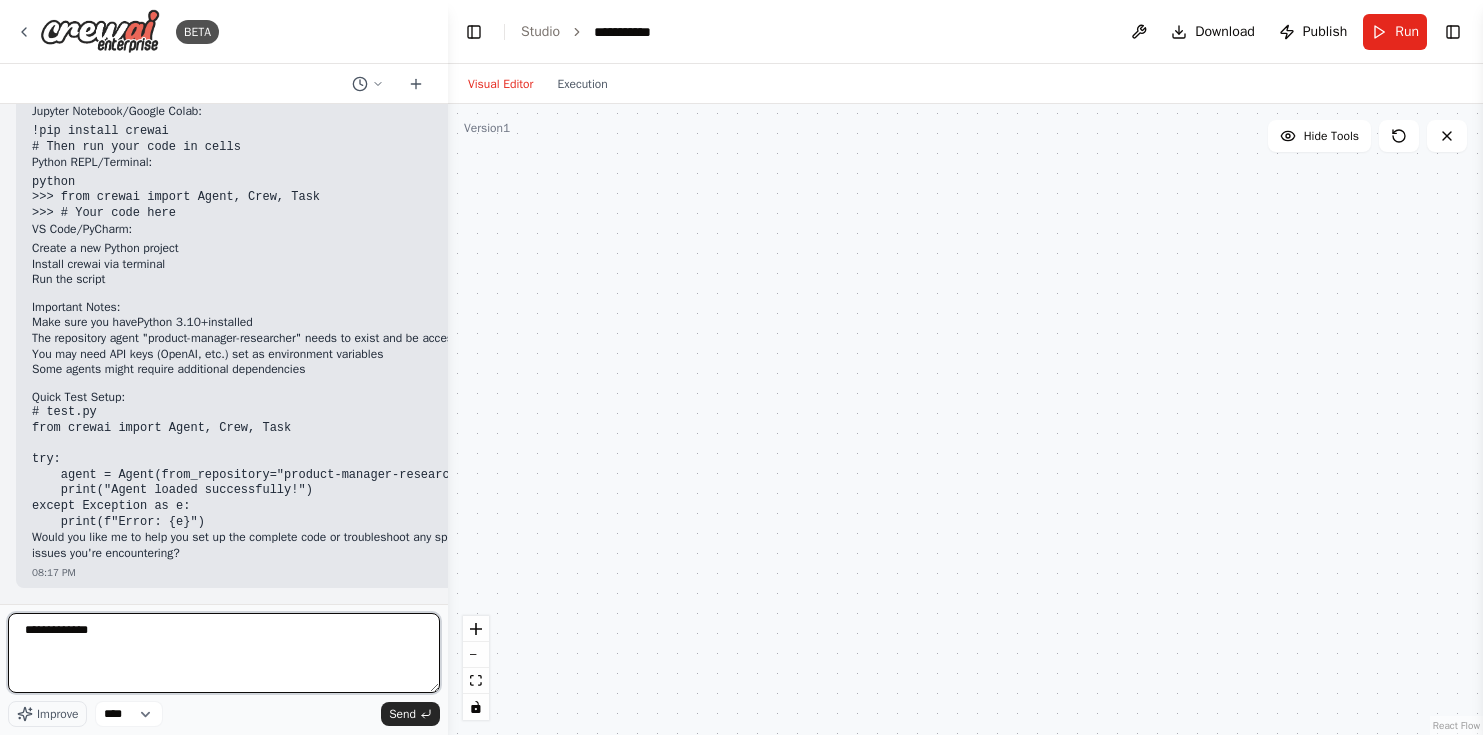 type on "**********" 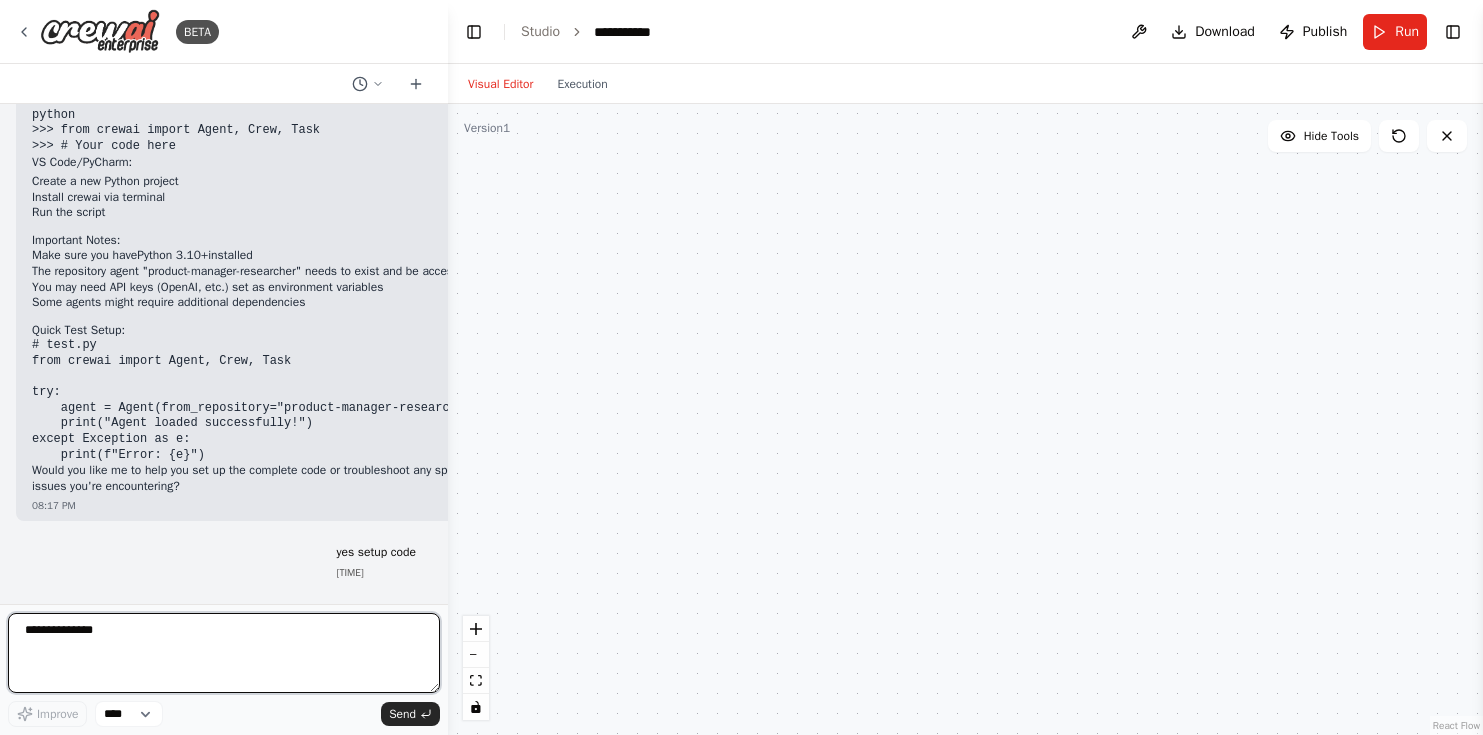 type 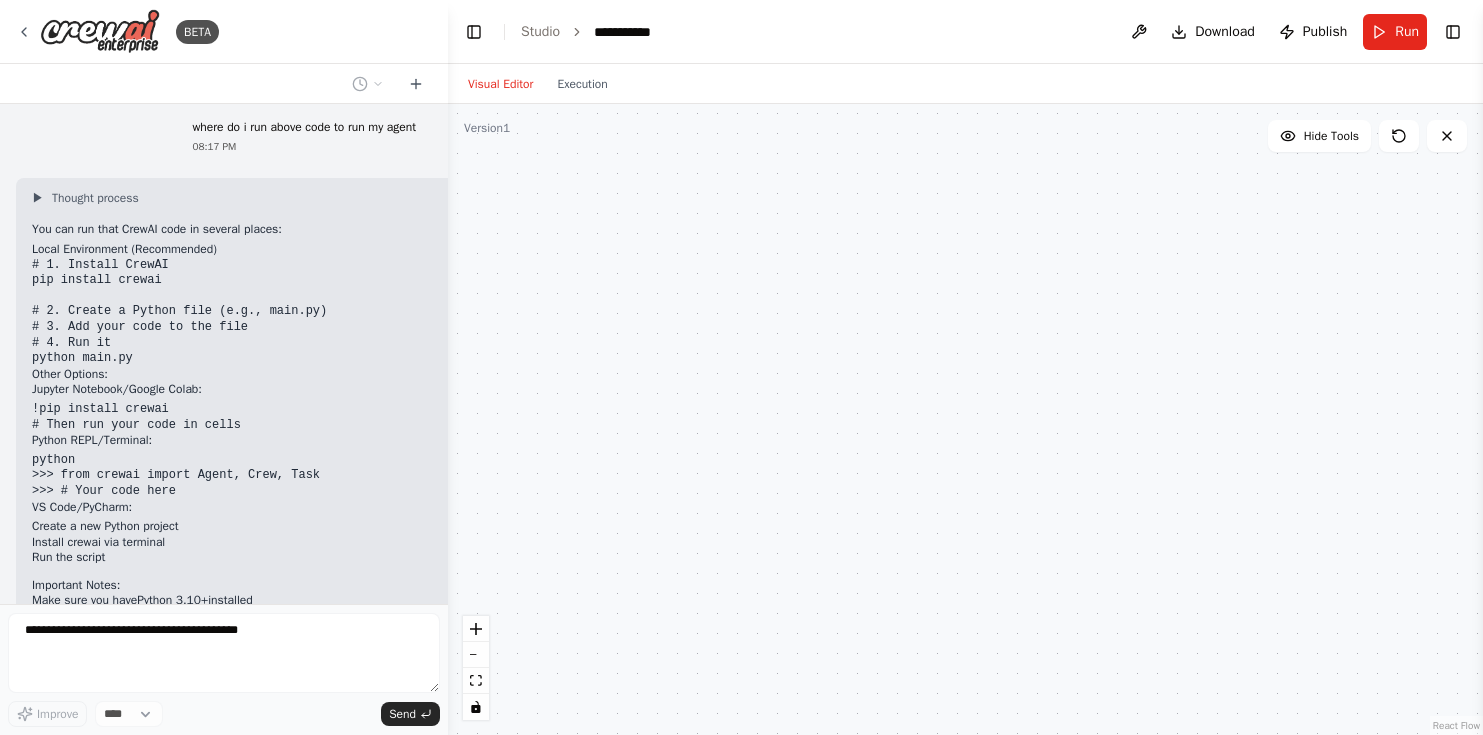 scroll, scrollTop: 1471, scrollLeft: 0, axis: vertical 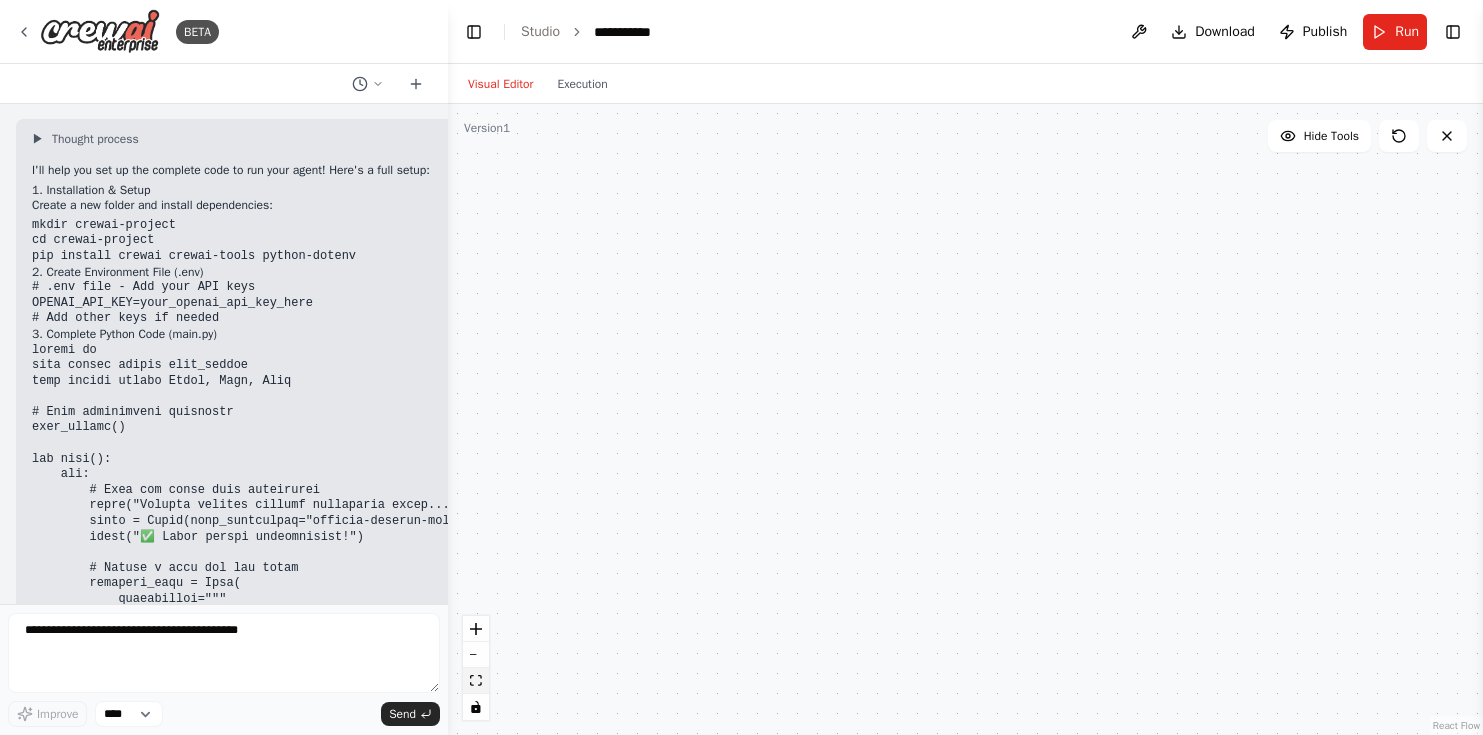 click 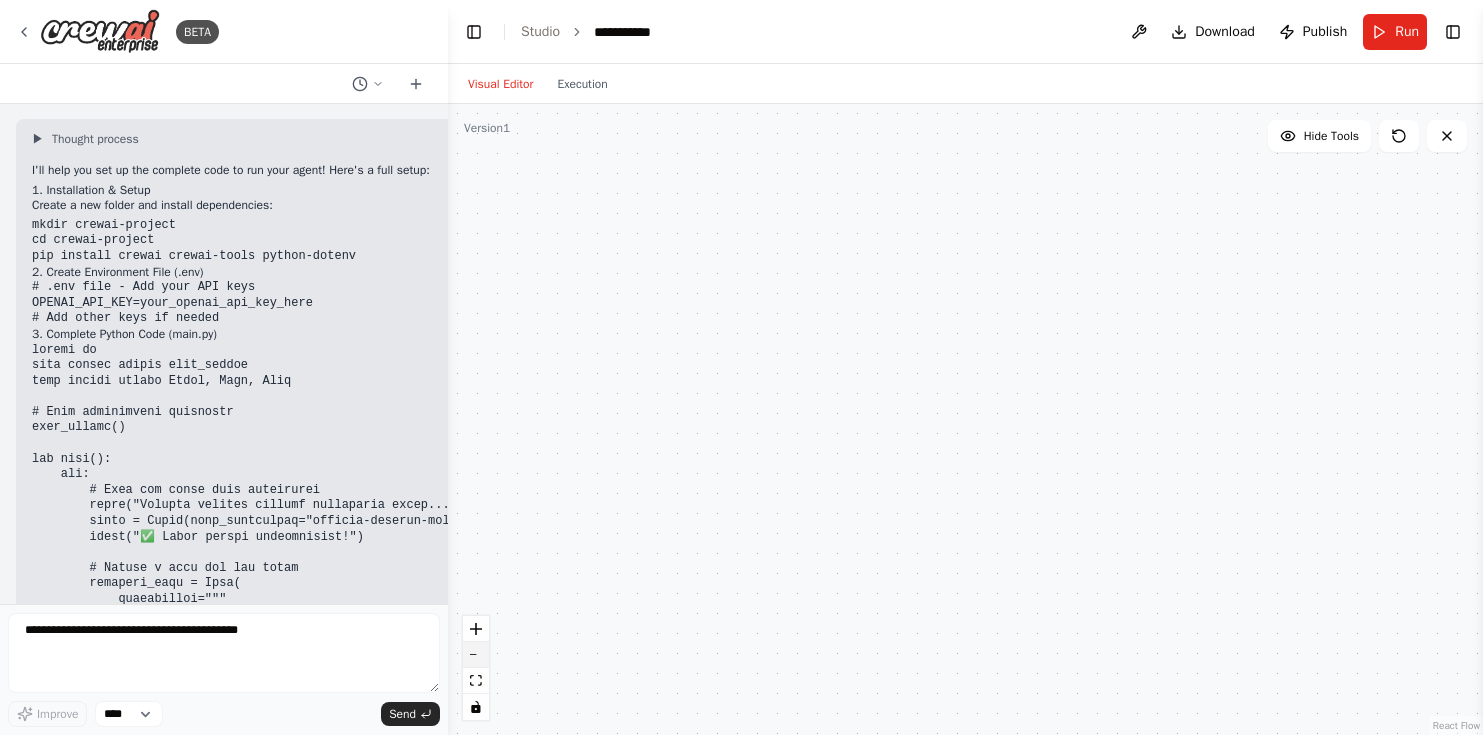 click at bounding box center (476, 655) 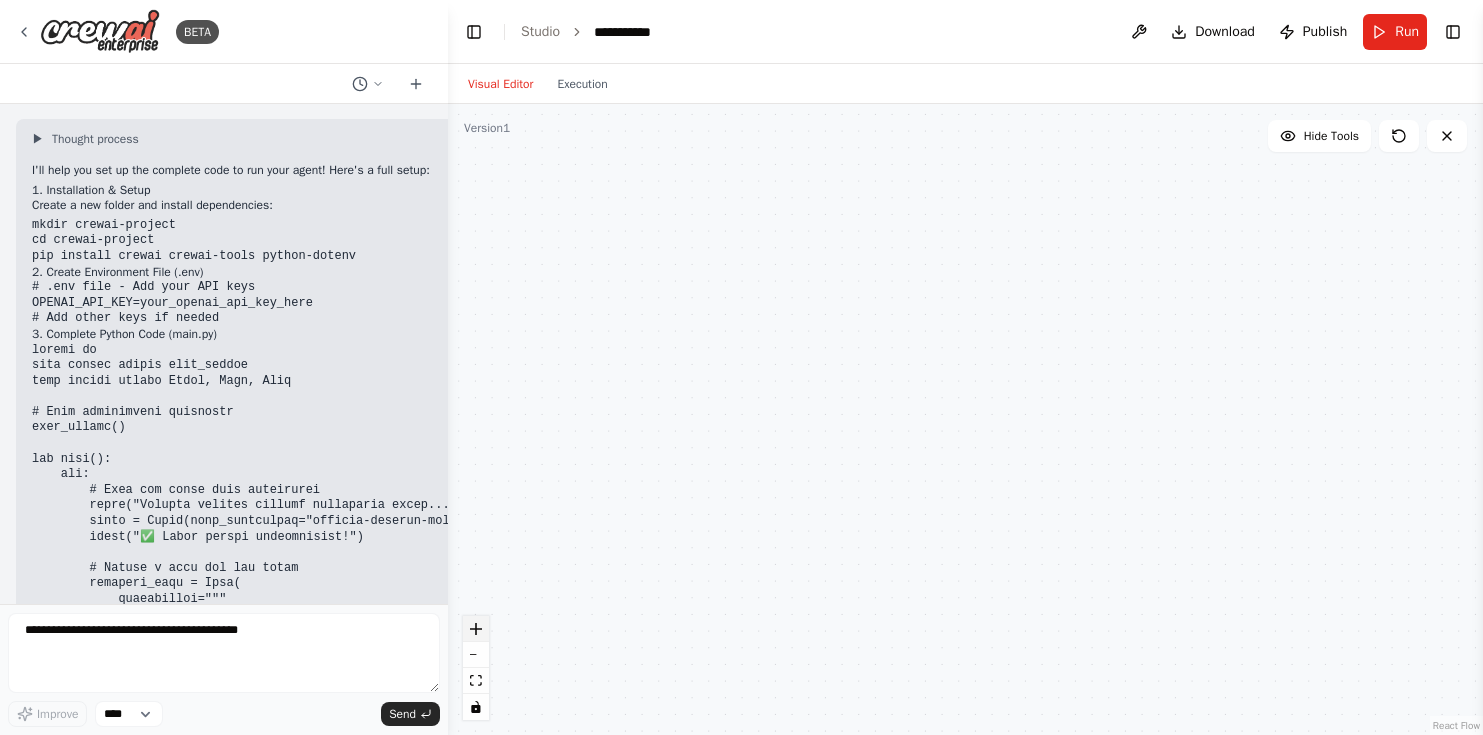 click 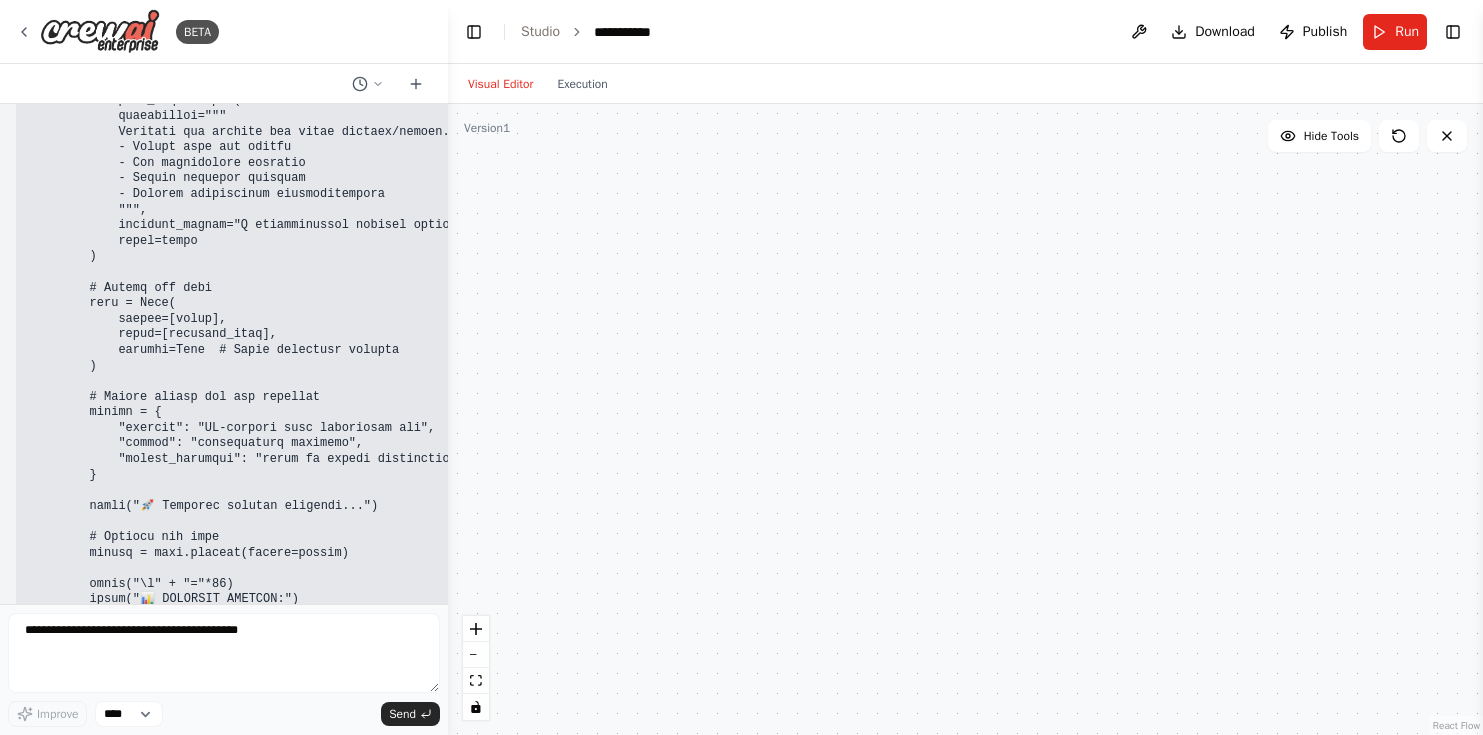 scroll, scrollTop: 2825, scrollLeft: 0, axis: vertical 